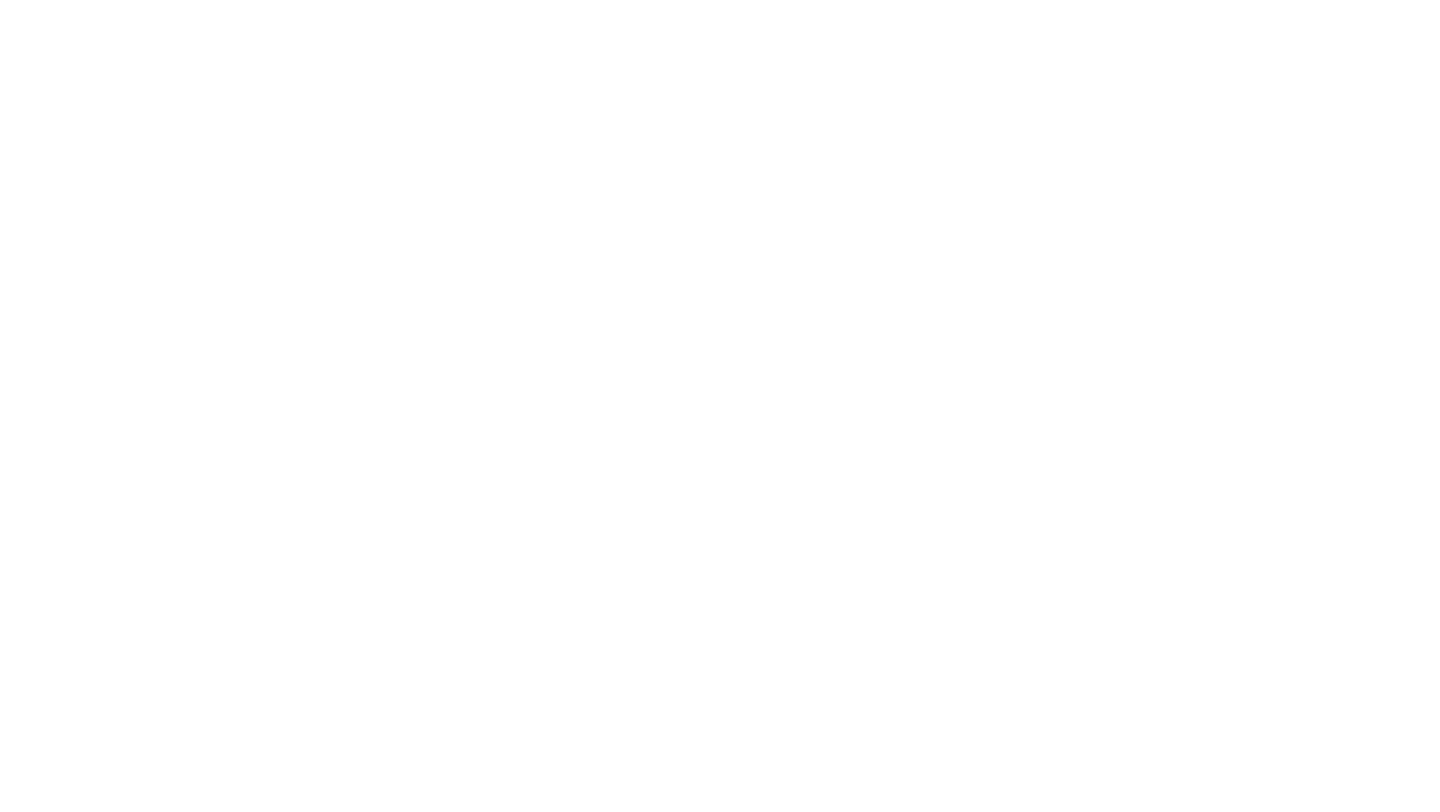 scroll, scrollTop: 0, scrollLeft: 0, axis: both 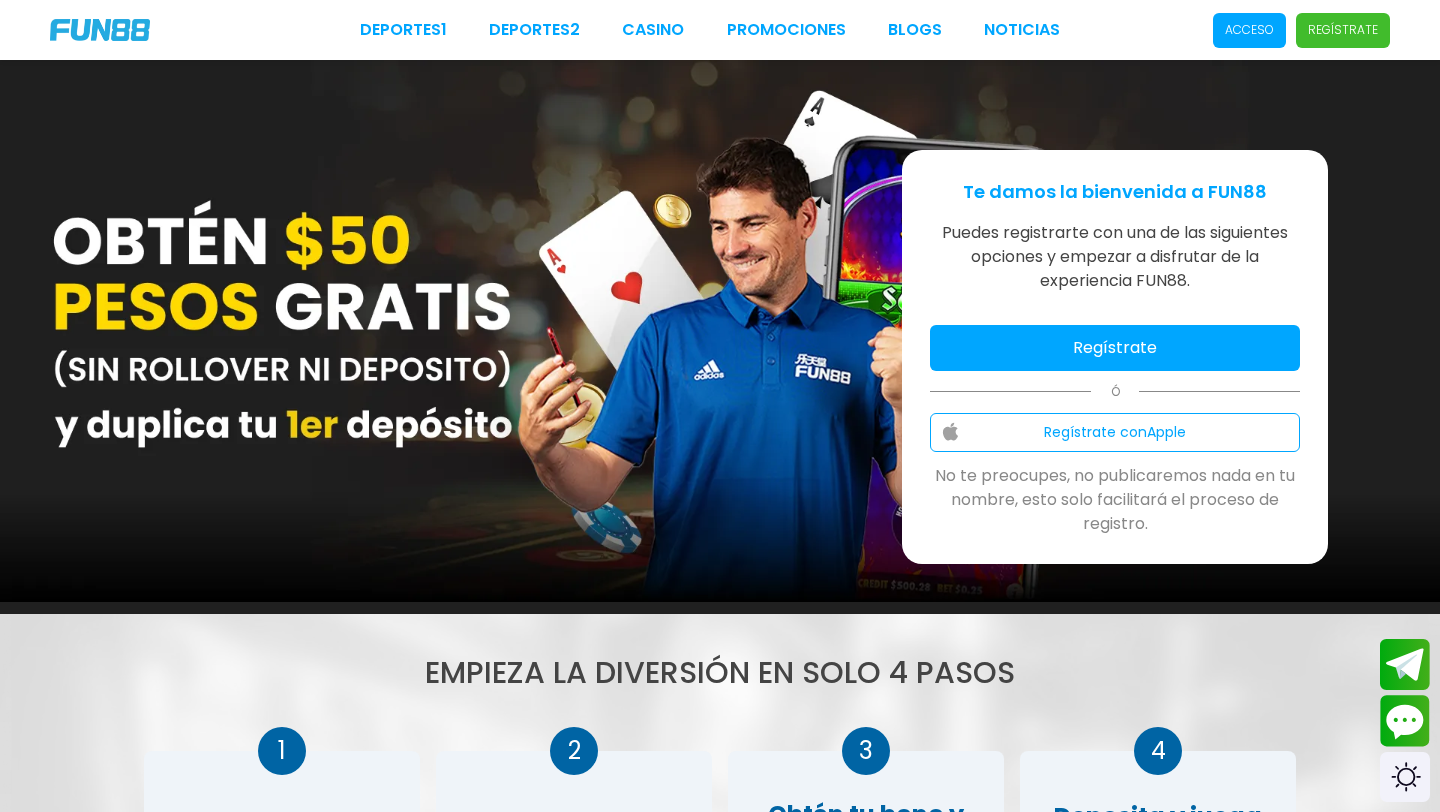 click on "Acceso" at bounding box center (1249, 30) 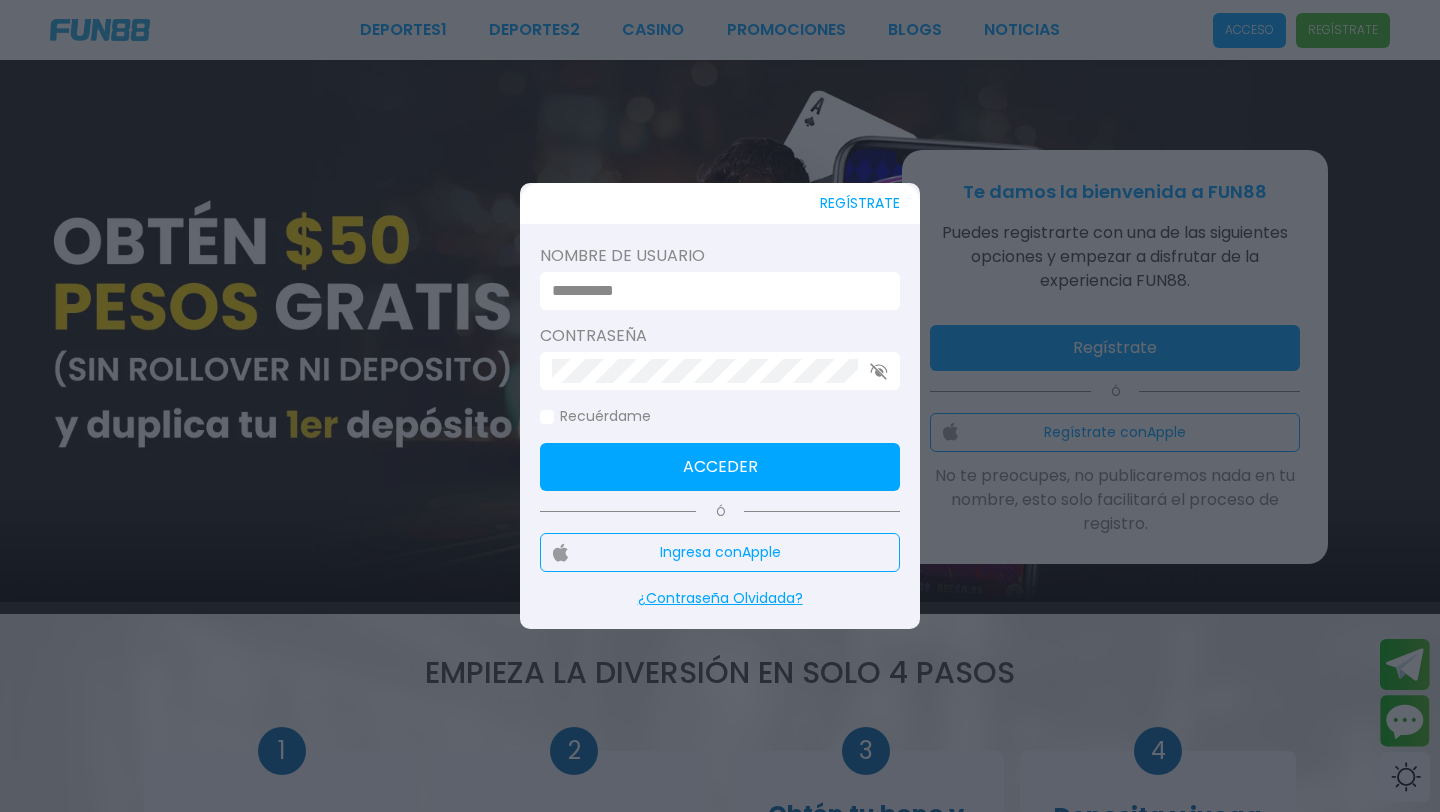 click at bounding box center [714, 291] 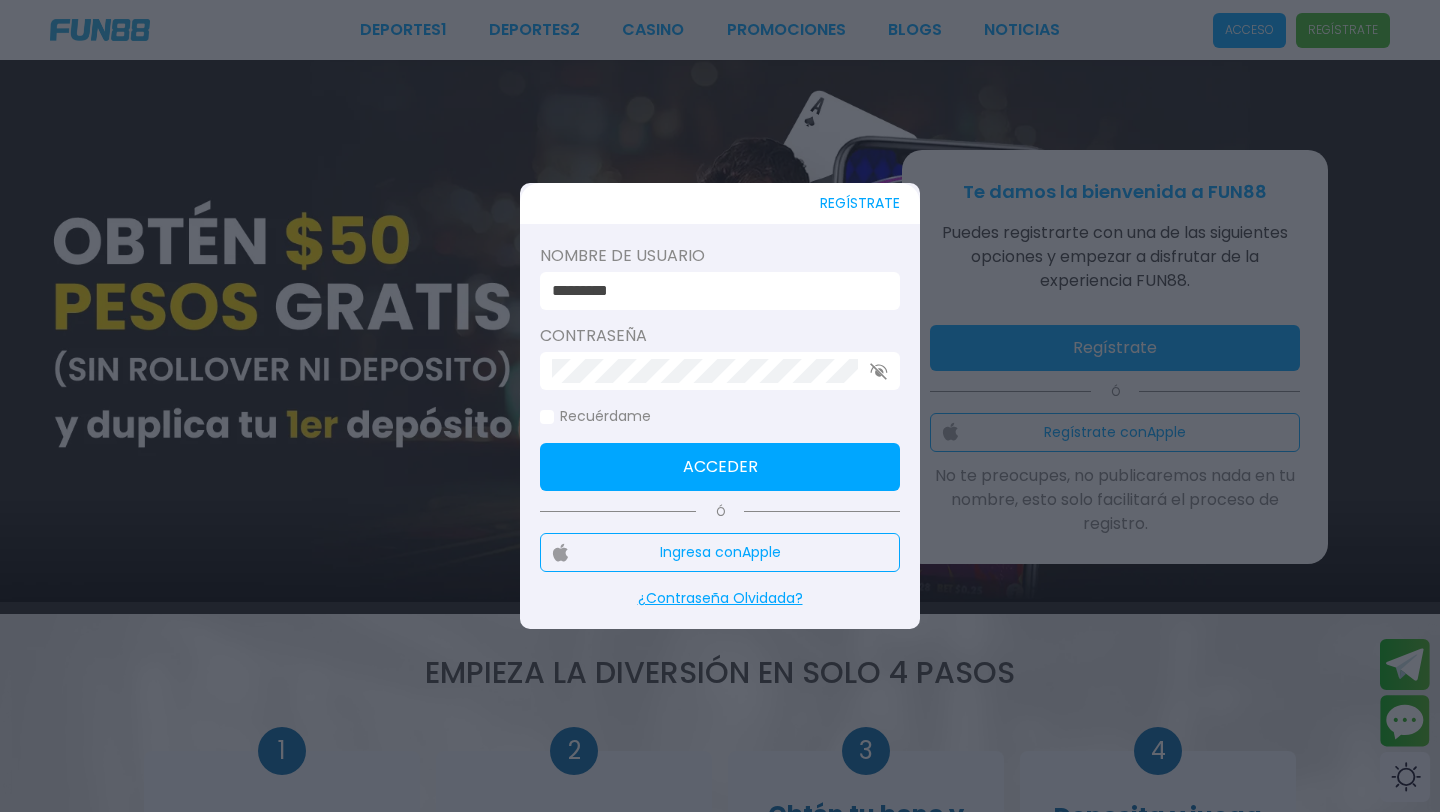 drag, startPoint x: 677, startPoint y: 291, endPoint x: 519, endPoint y: 303, distance: 158.45505 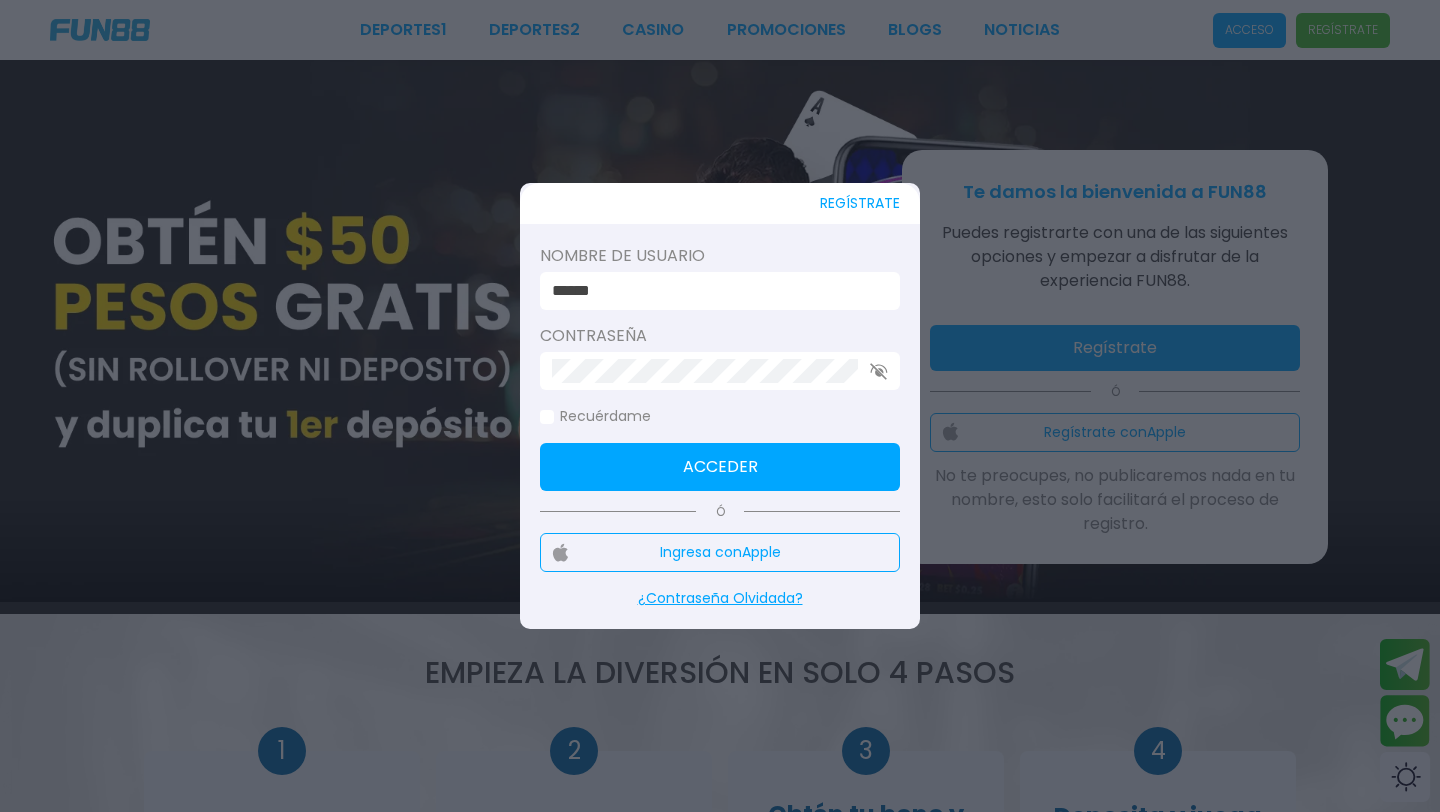 click on "Acceder" at bounding box center (720, 467) 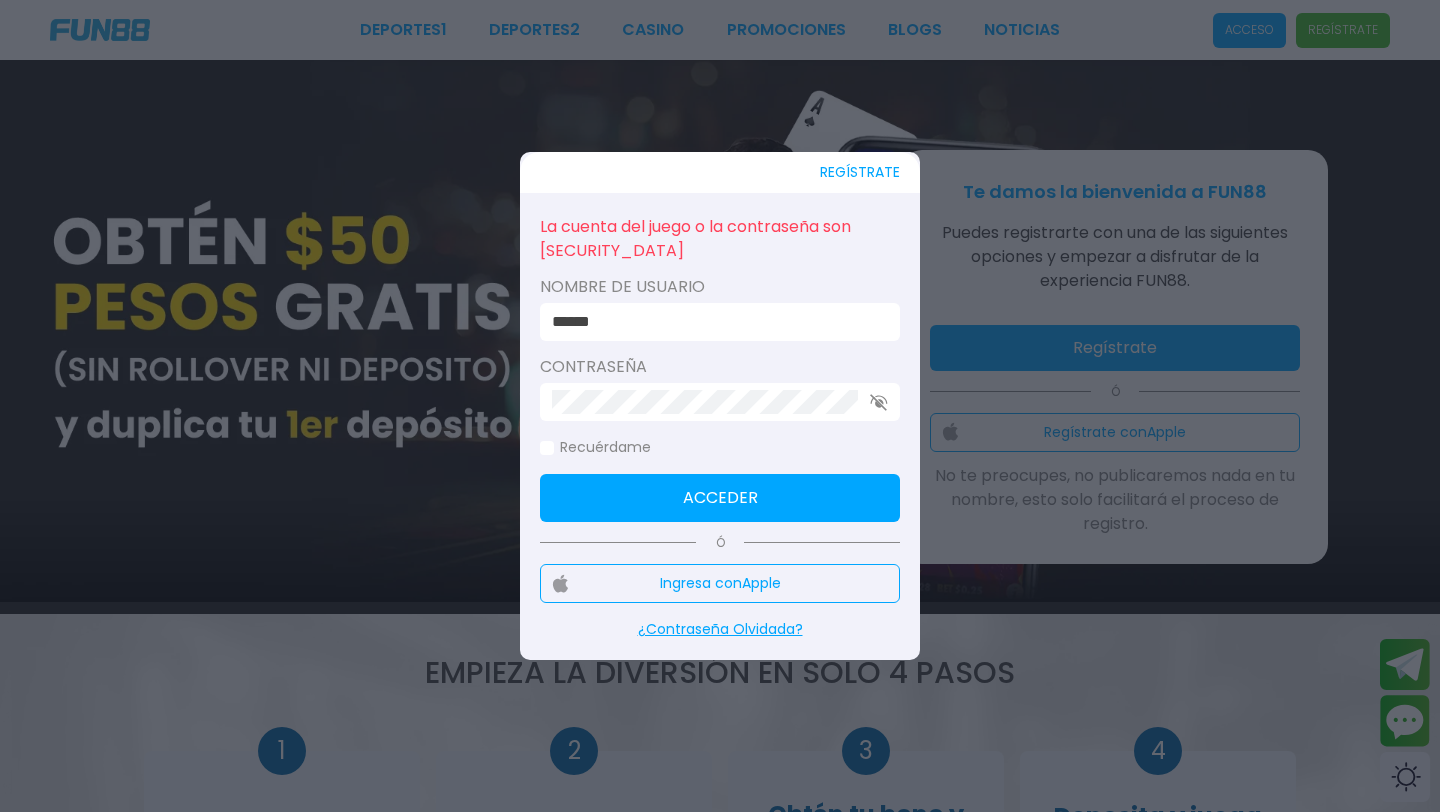 click at bounding box center [720, 402] 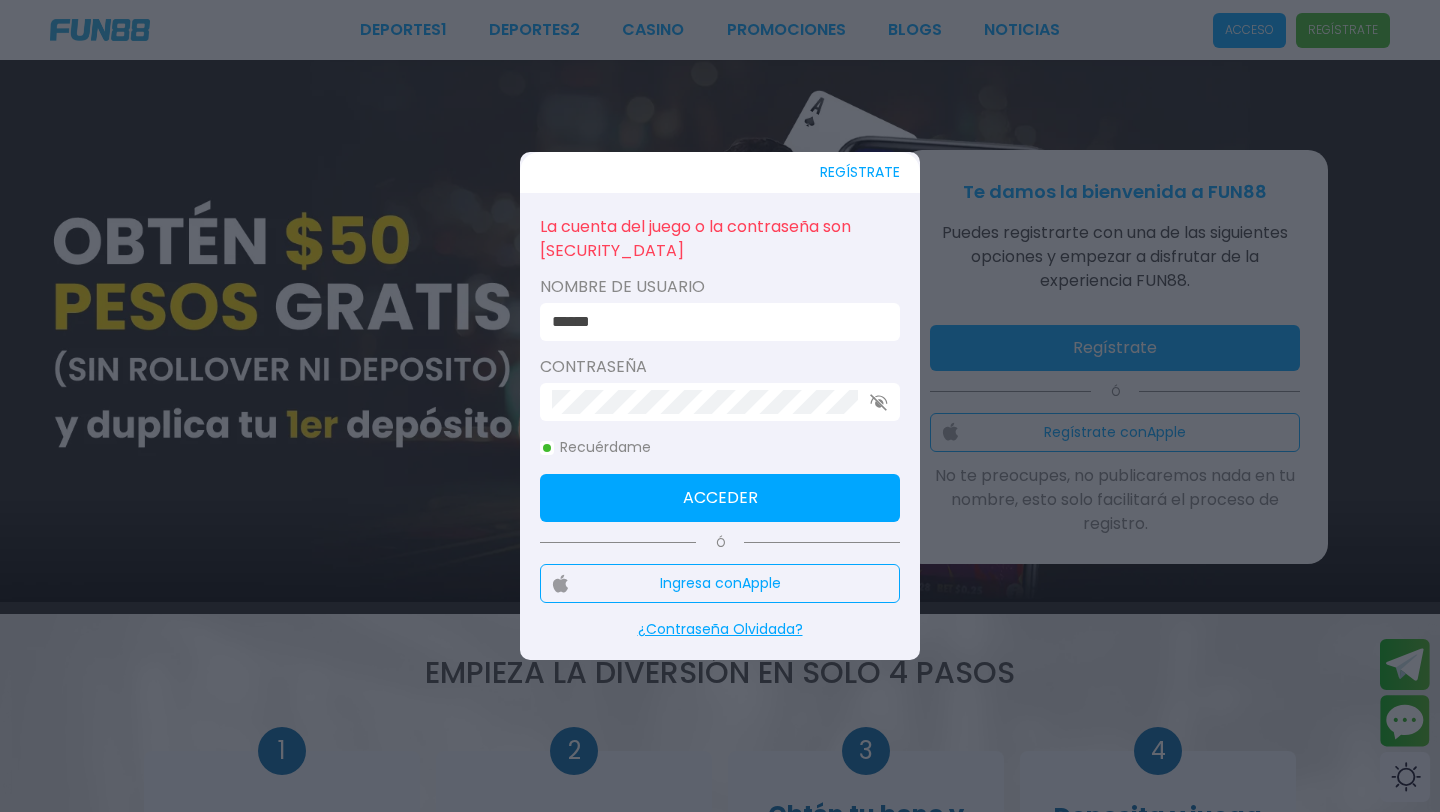 click on "******" at bounding box center [714, 322] 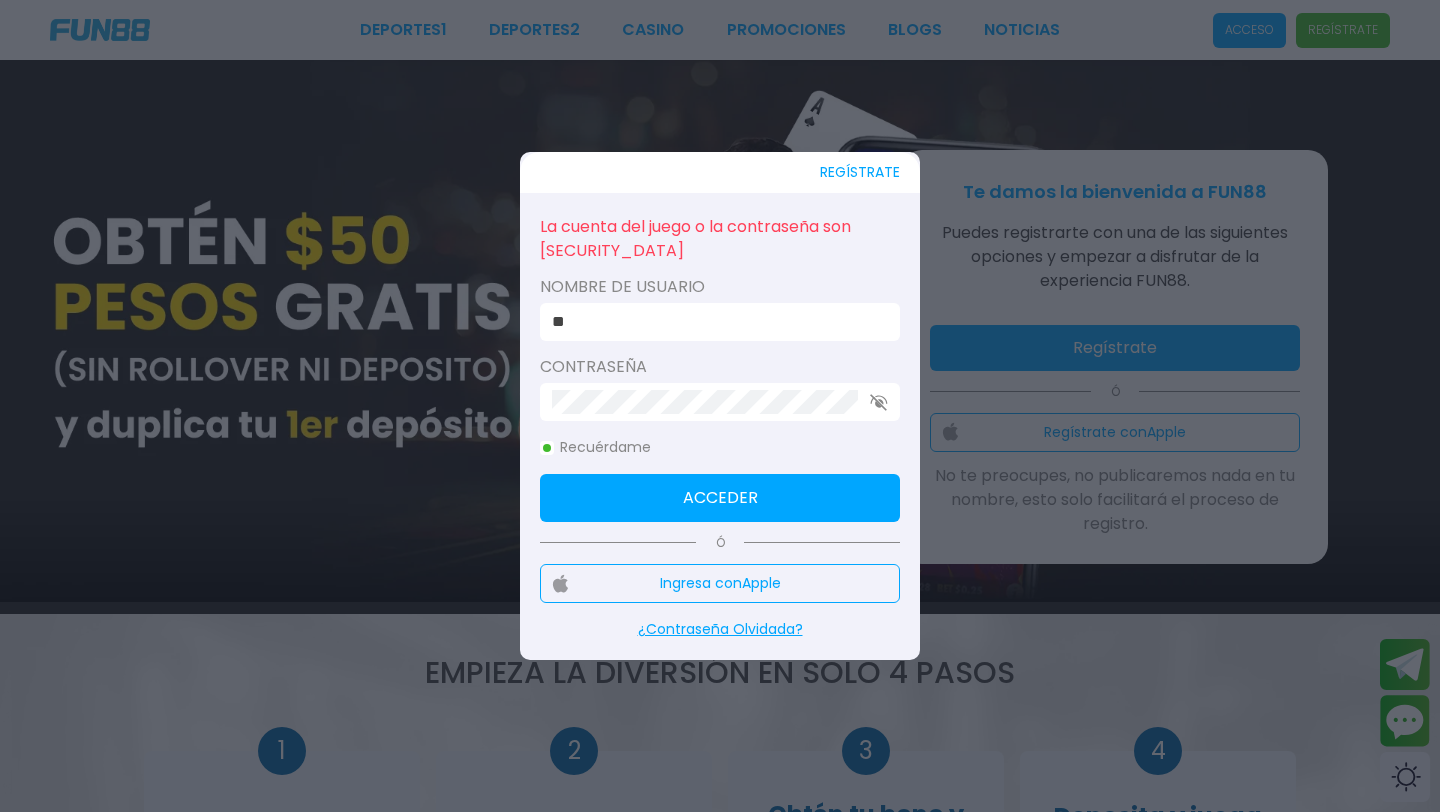 type on "*" 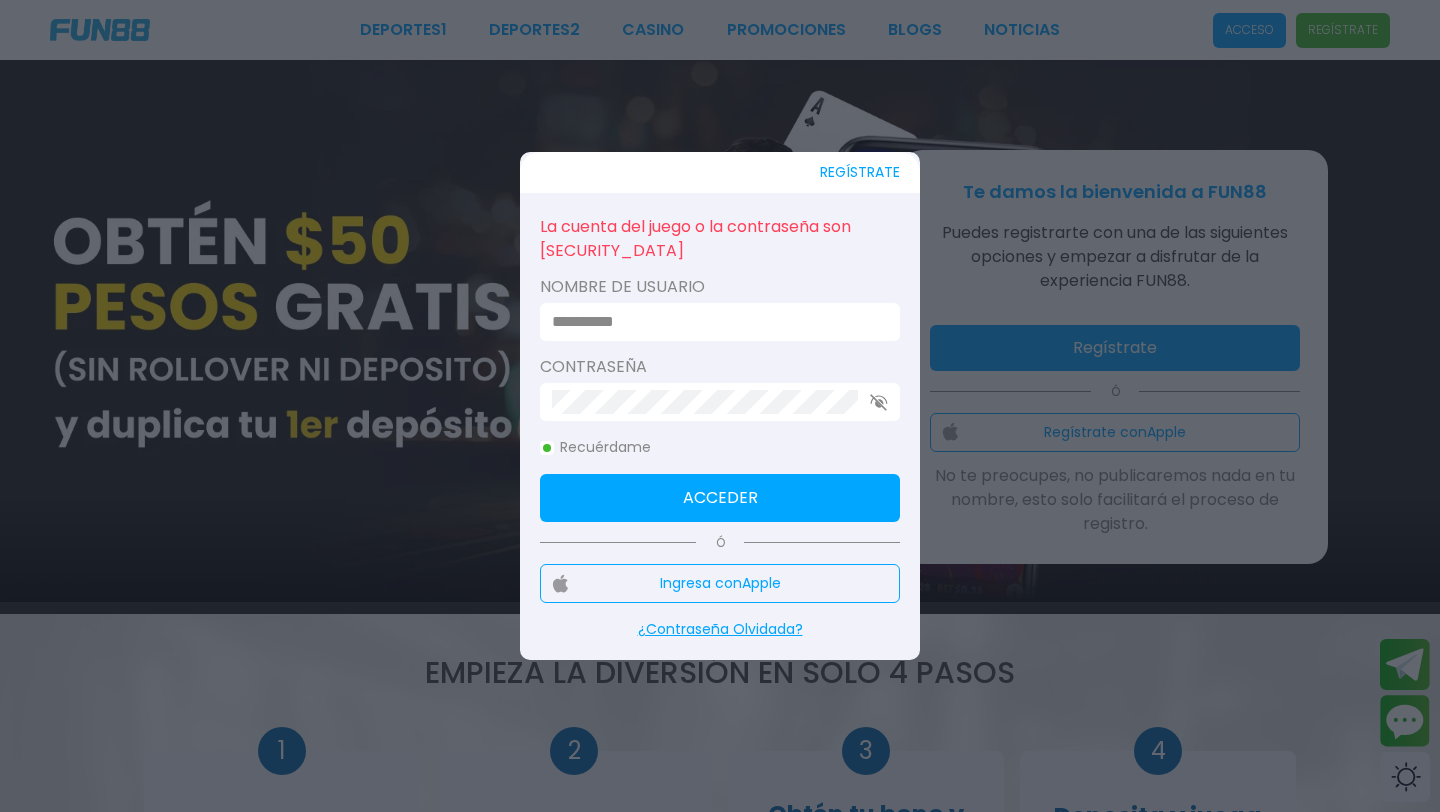 click at bounding box center [714, 322] 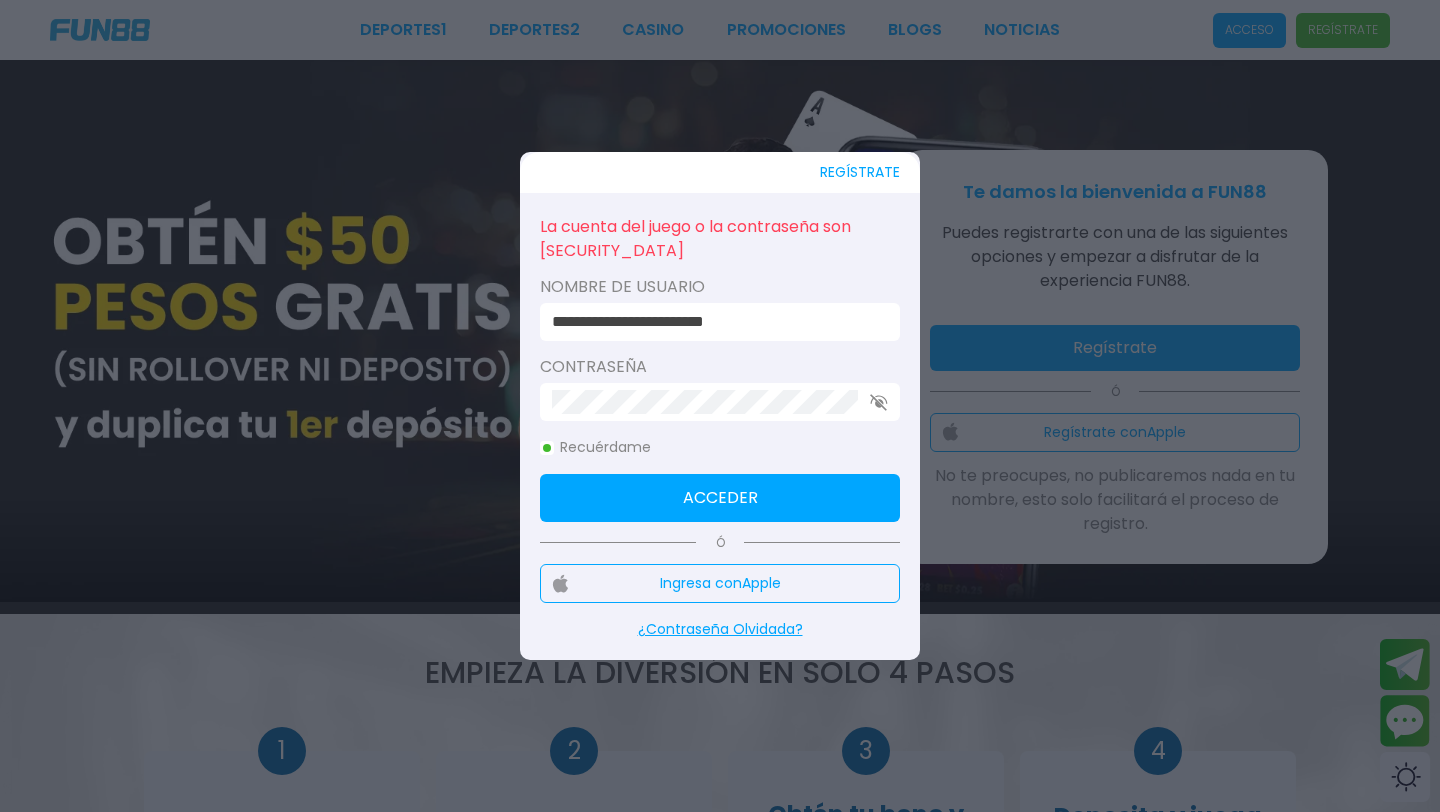 click on "Acceder" at bounding box center (720, 498) 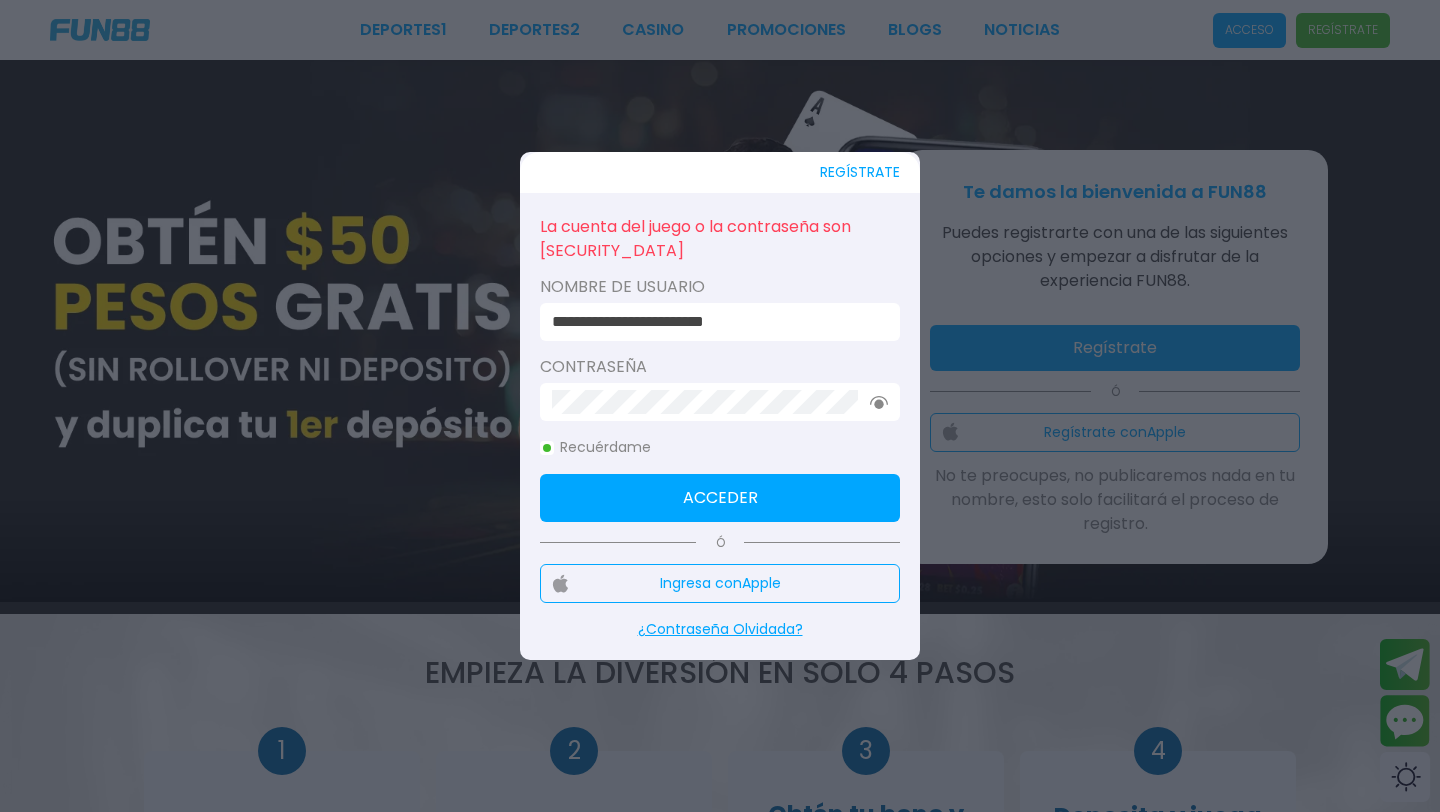 type 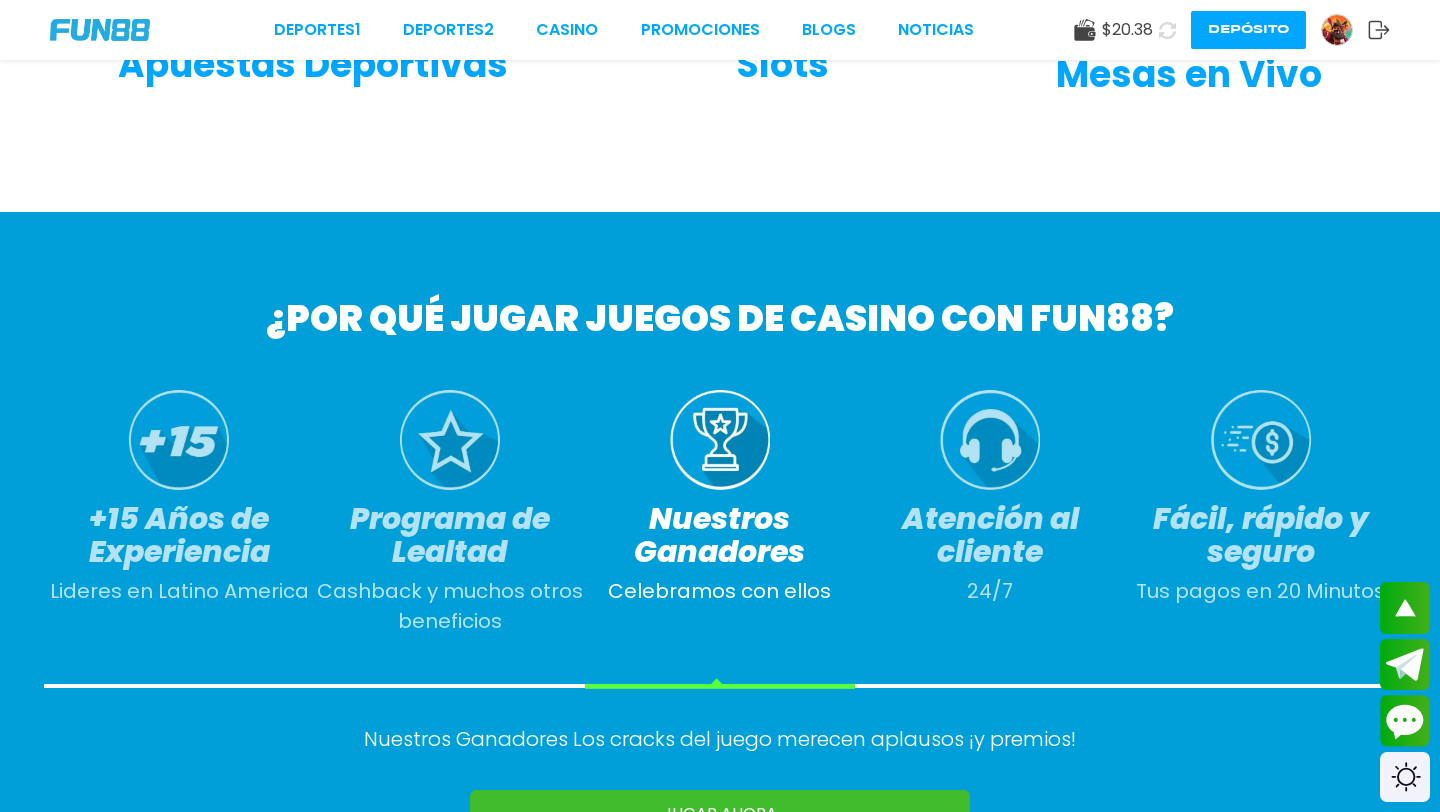 scroll, scrollTop: 0, scrollLeft: 0, axis: both 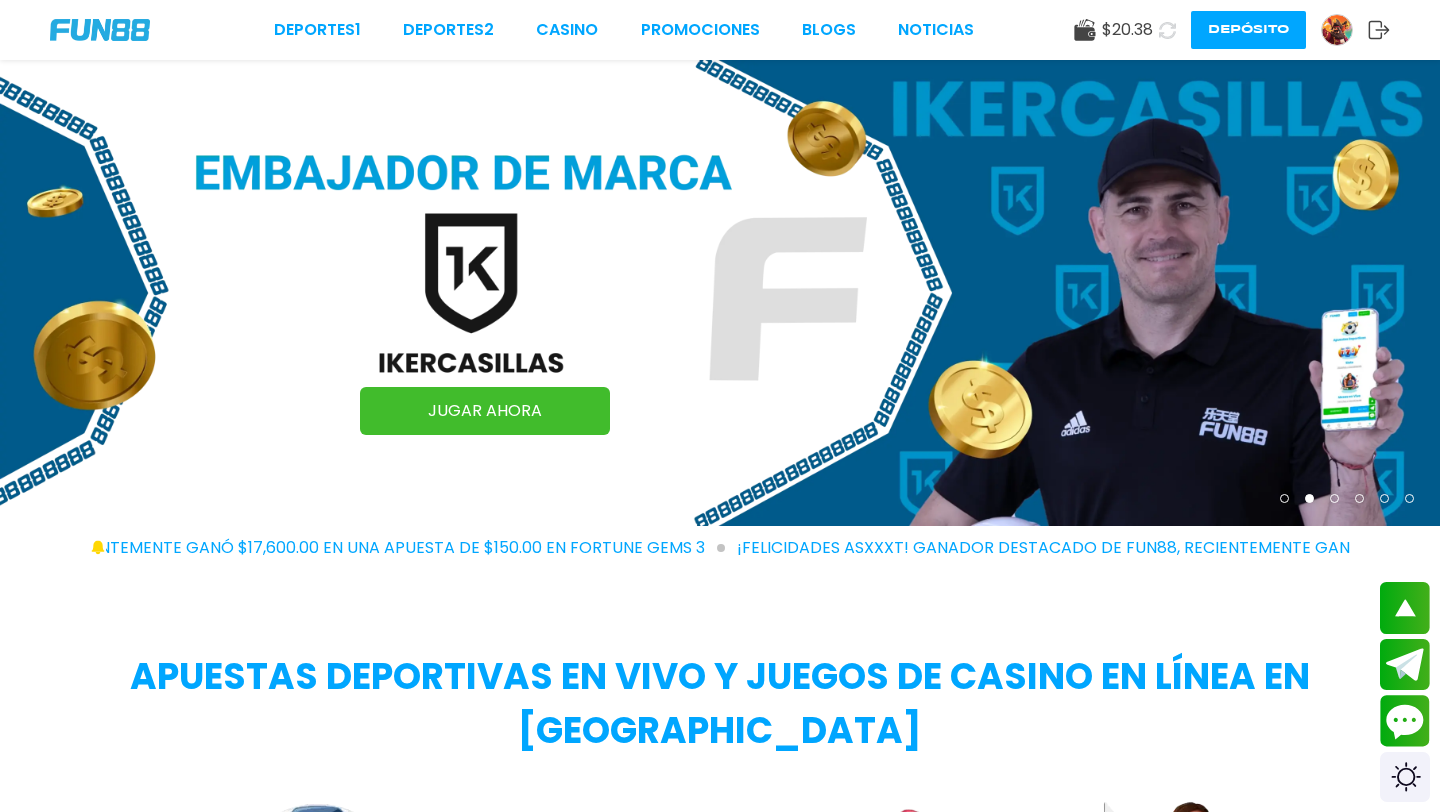 click at bounding box center (100, 30) 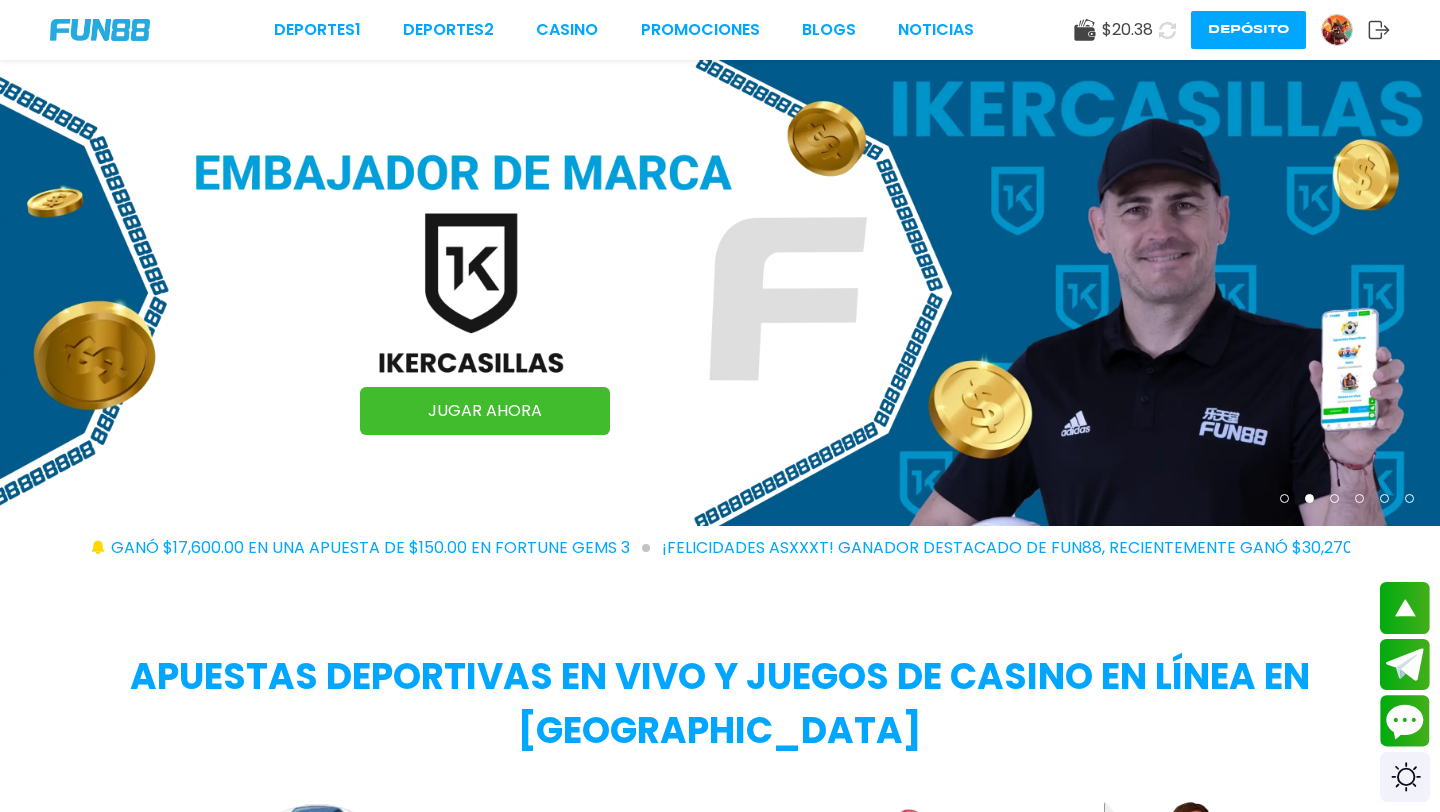 click at bounding box center [100, 30] 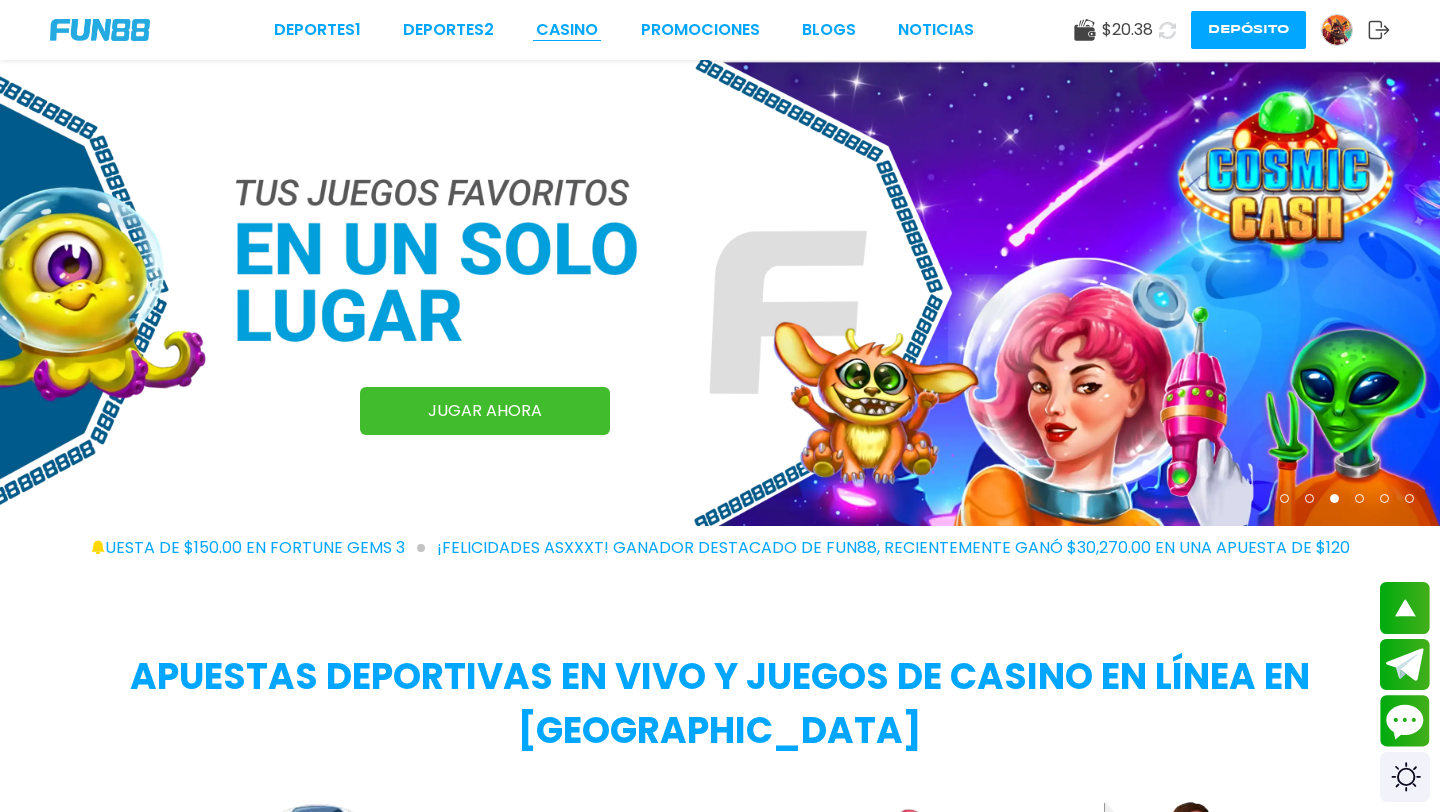 click on "CASINO" at bounding box center [567, 30] 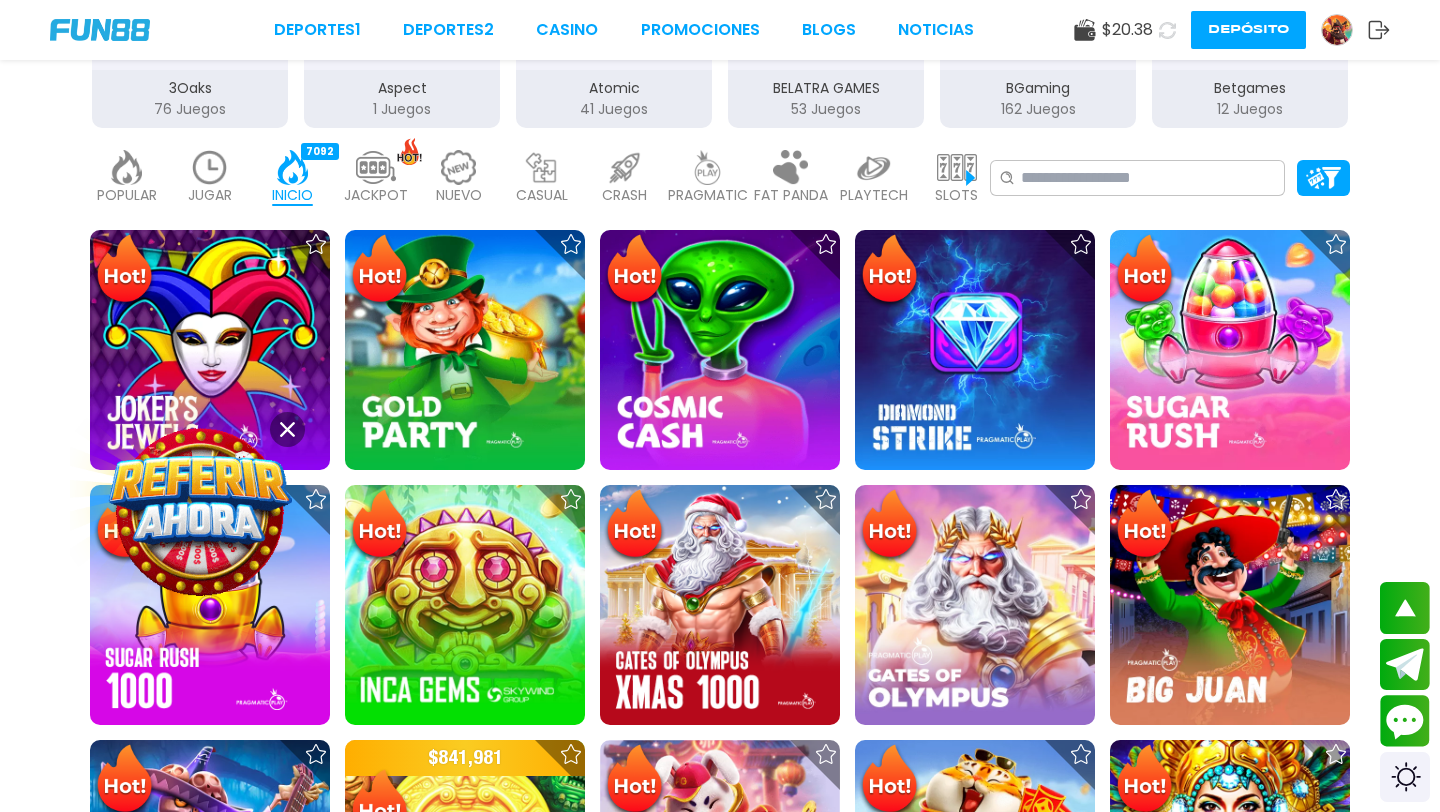 scroll, scrollTop: 464, scrollLeft: 0, axis: vertical 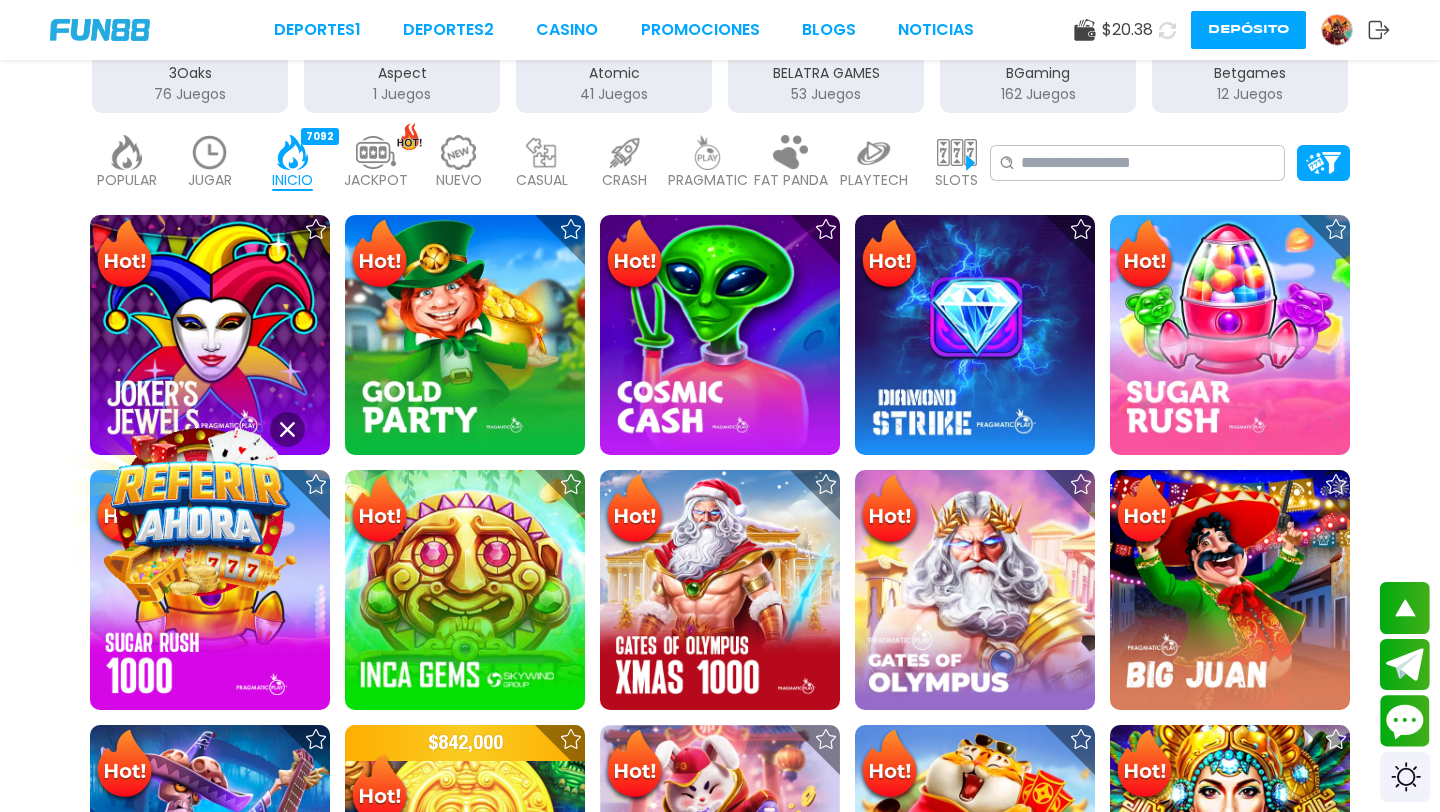 click 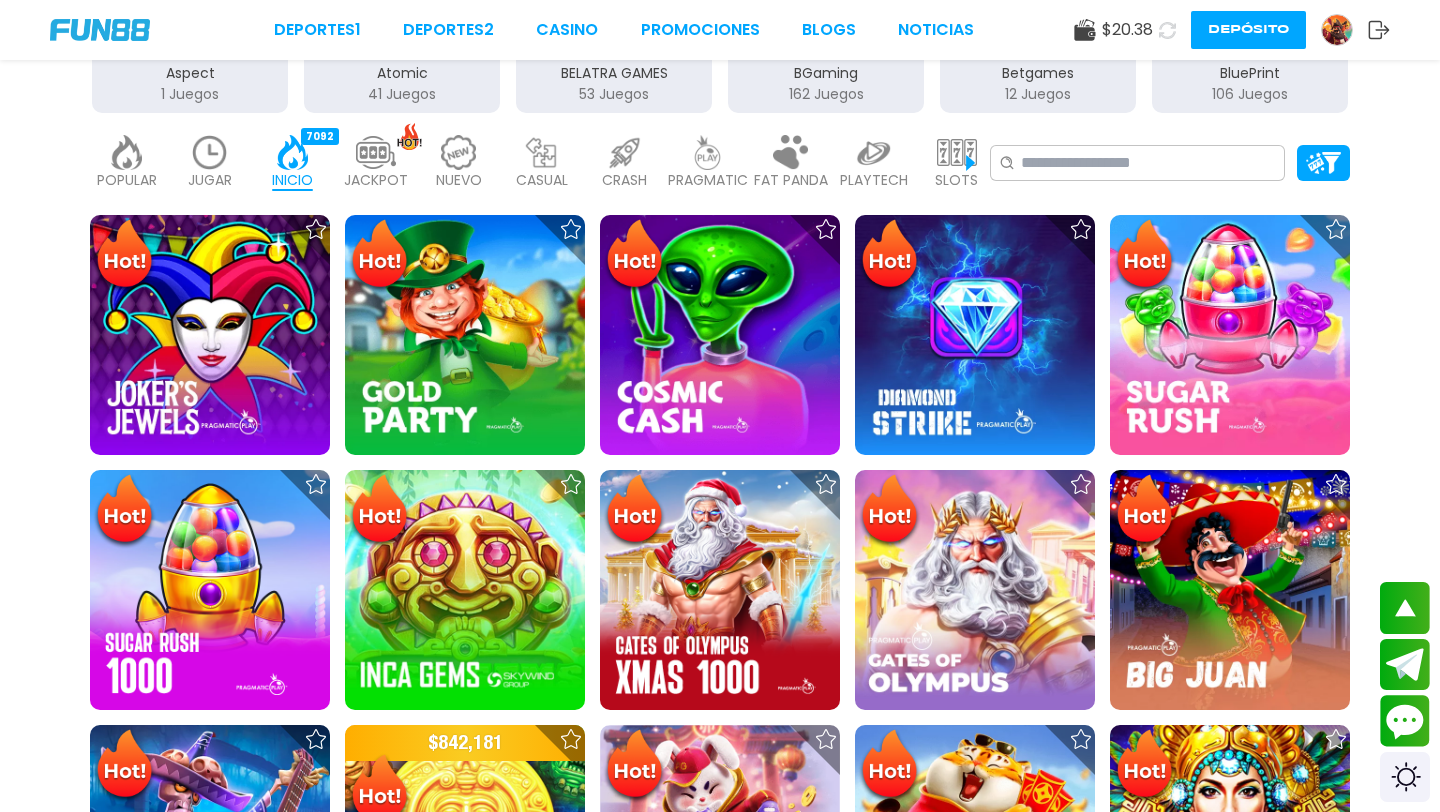 click at bounding box center [957, 152] 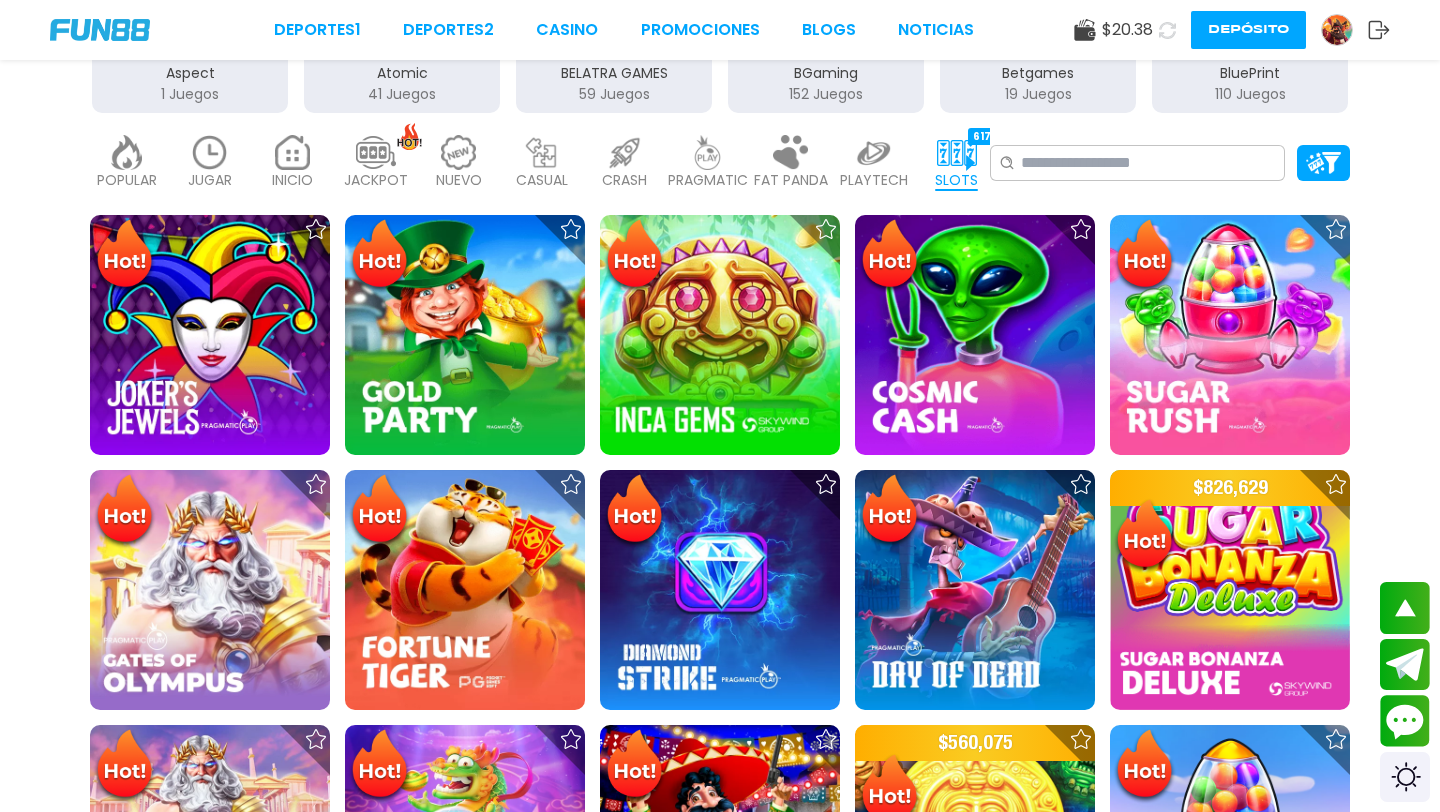 click at bounding box center (293, 152) 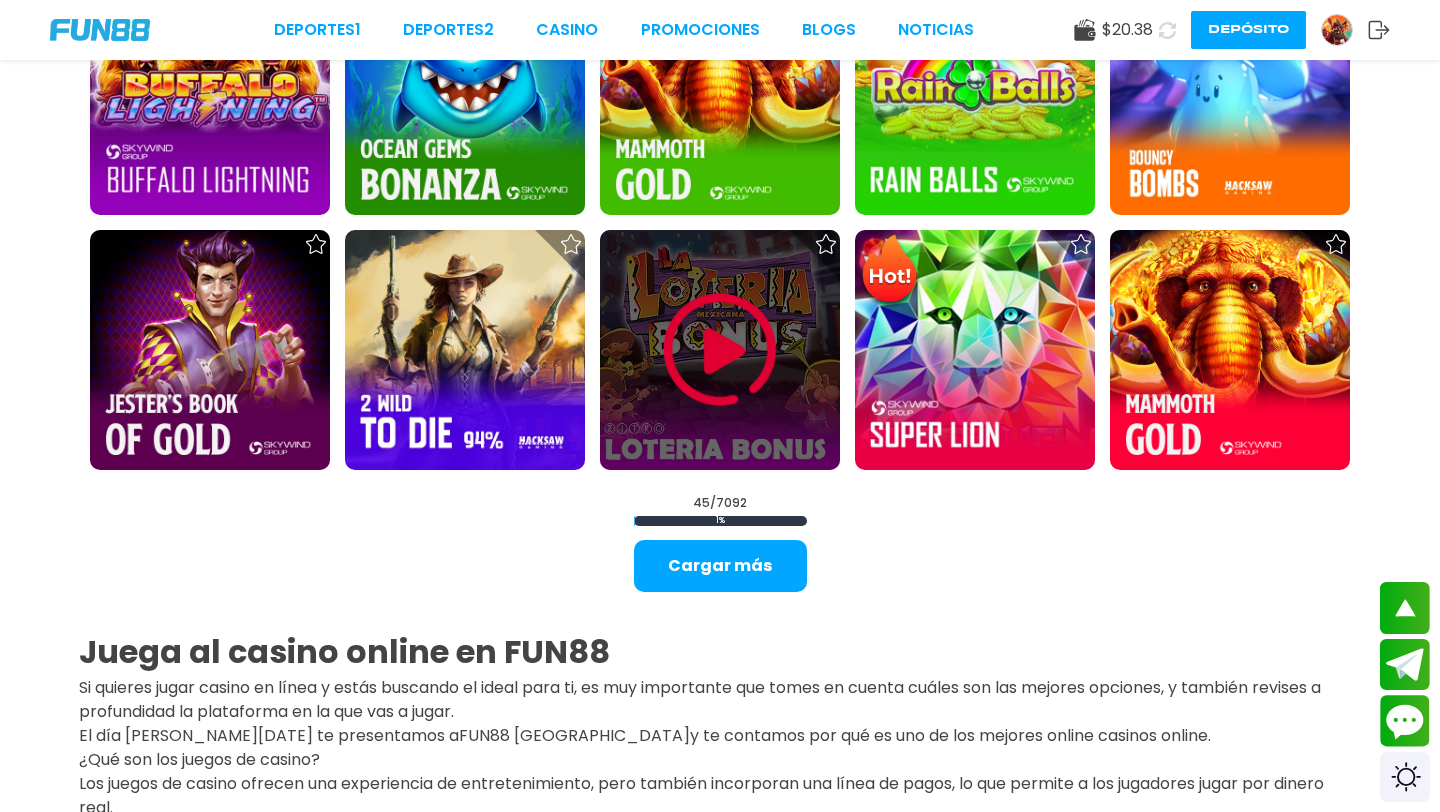 scroll, scrollTop: 2488, scrollLeft: 0, axis: vertical 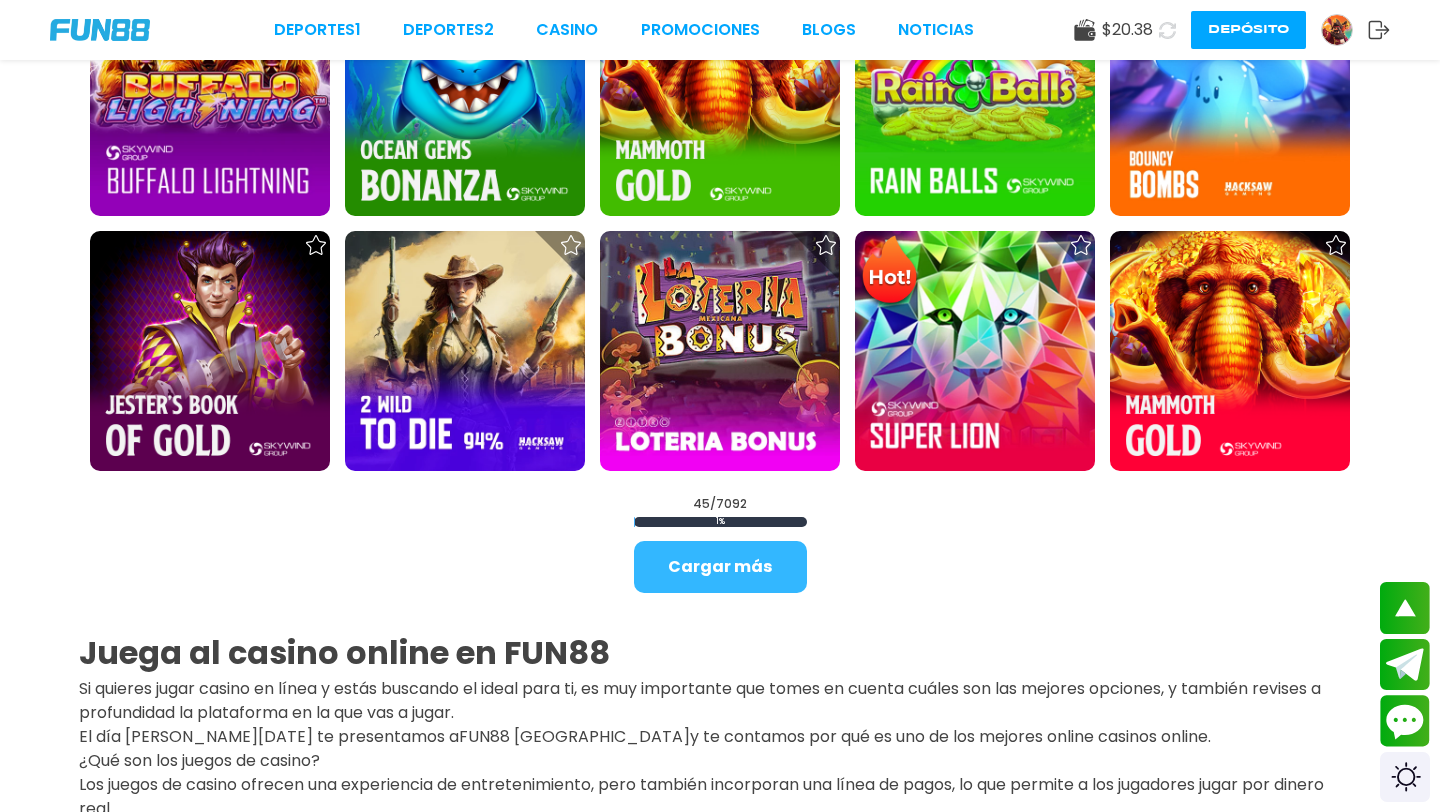 click on "Cargar más" at bounding box center (720, 567) 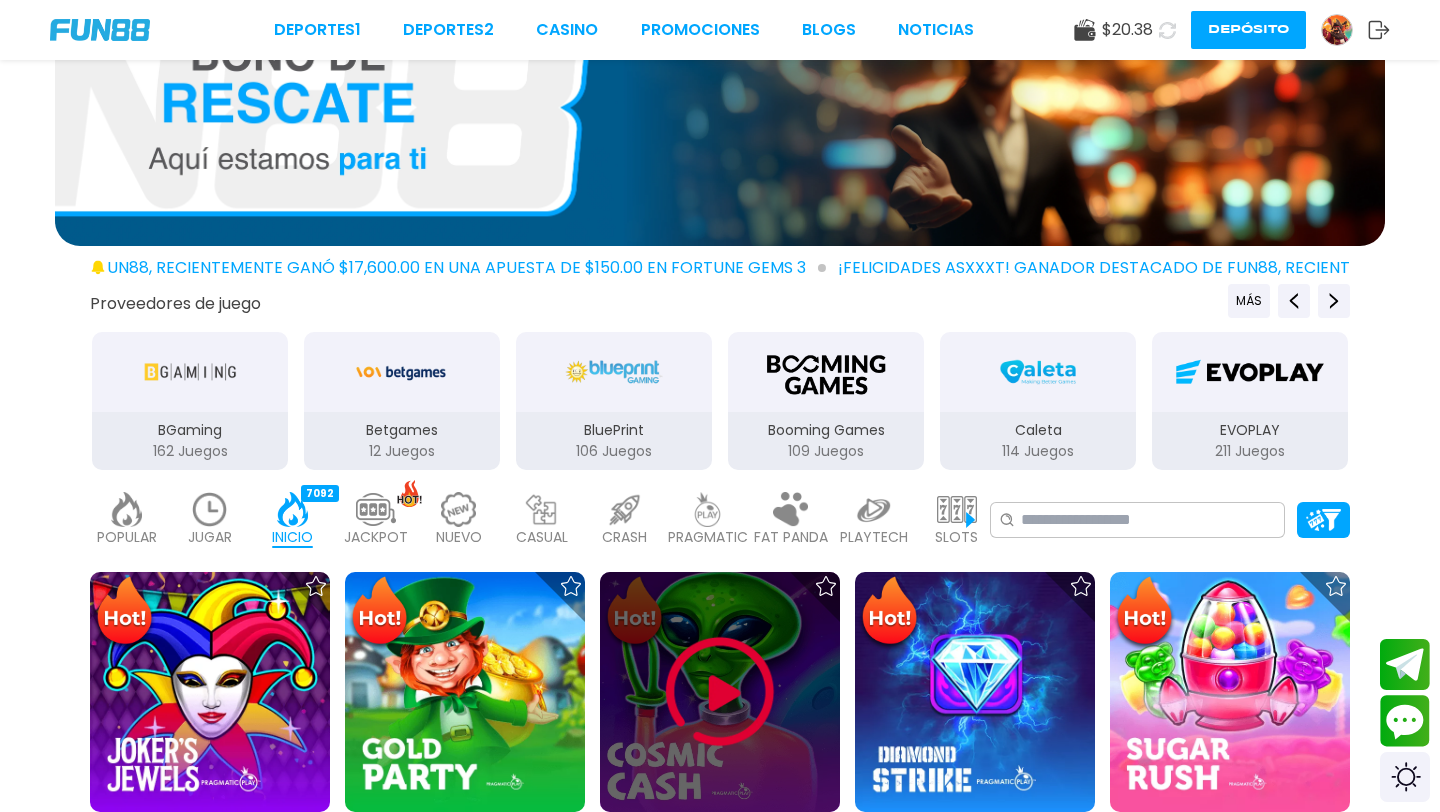 scroll, scrollTop: 218, scrollLeft: 0, axis: vertical 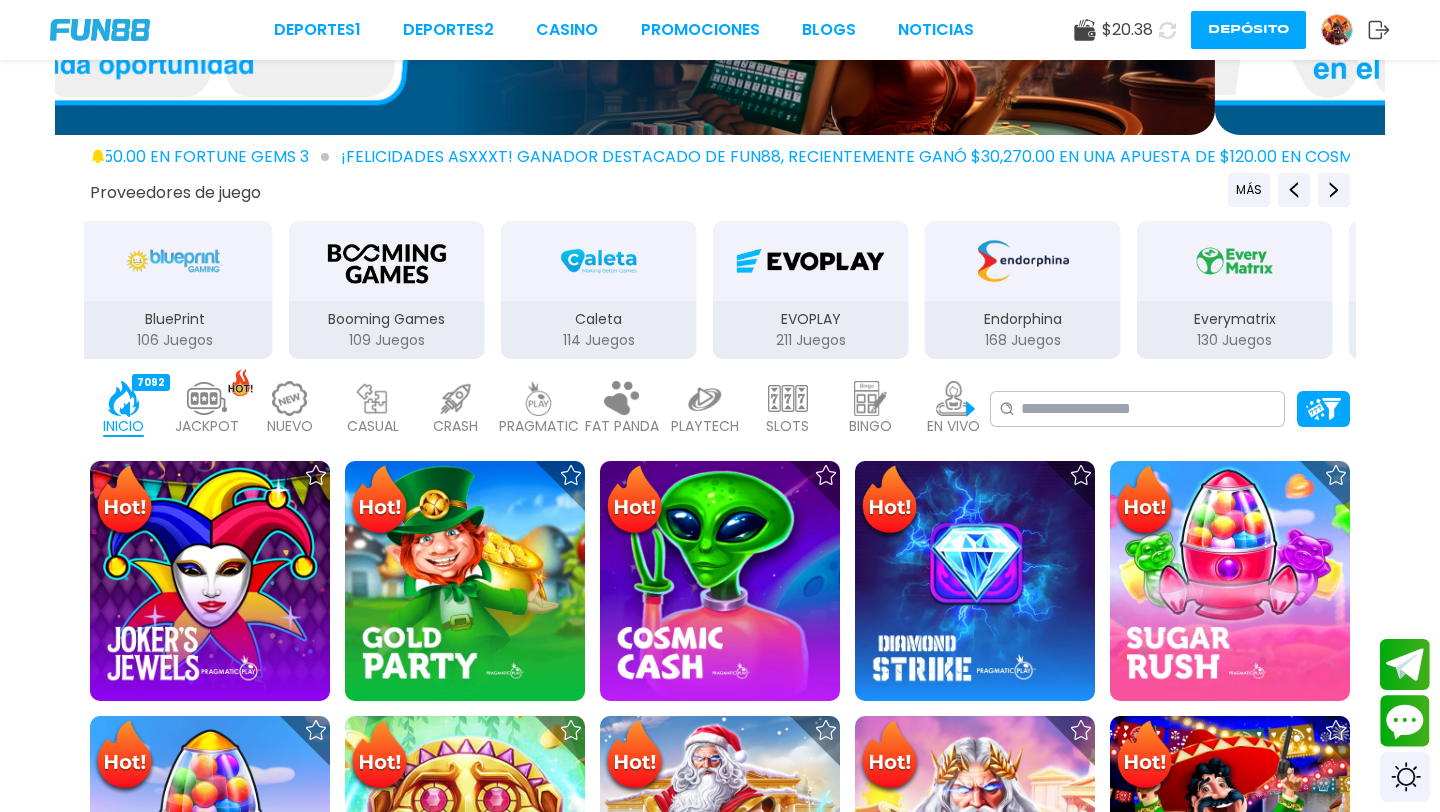 click at bounding box center (788, 398) 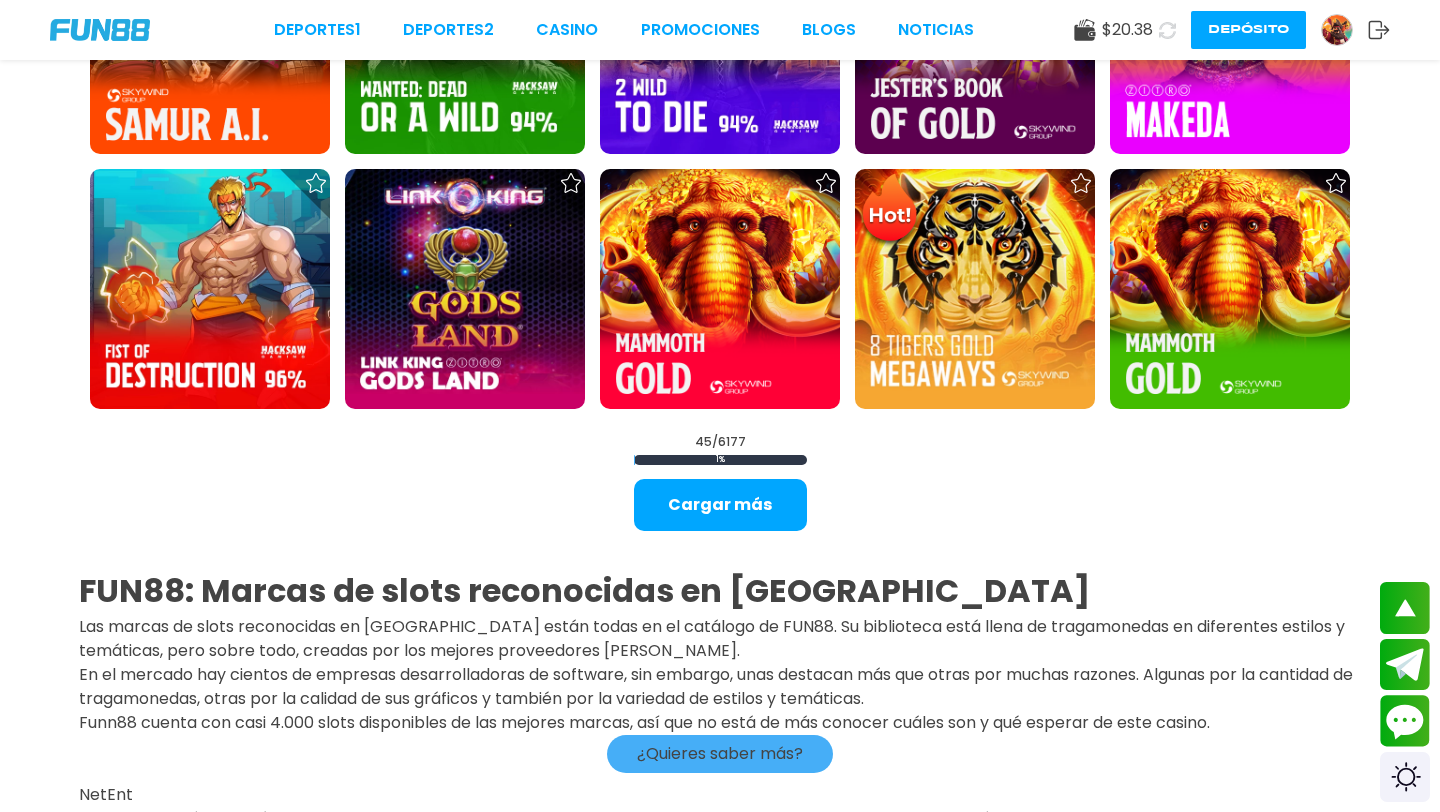scroll, scrollTop: 2529, scrollLeft: 0, axis: vertical 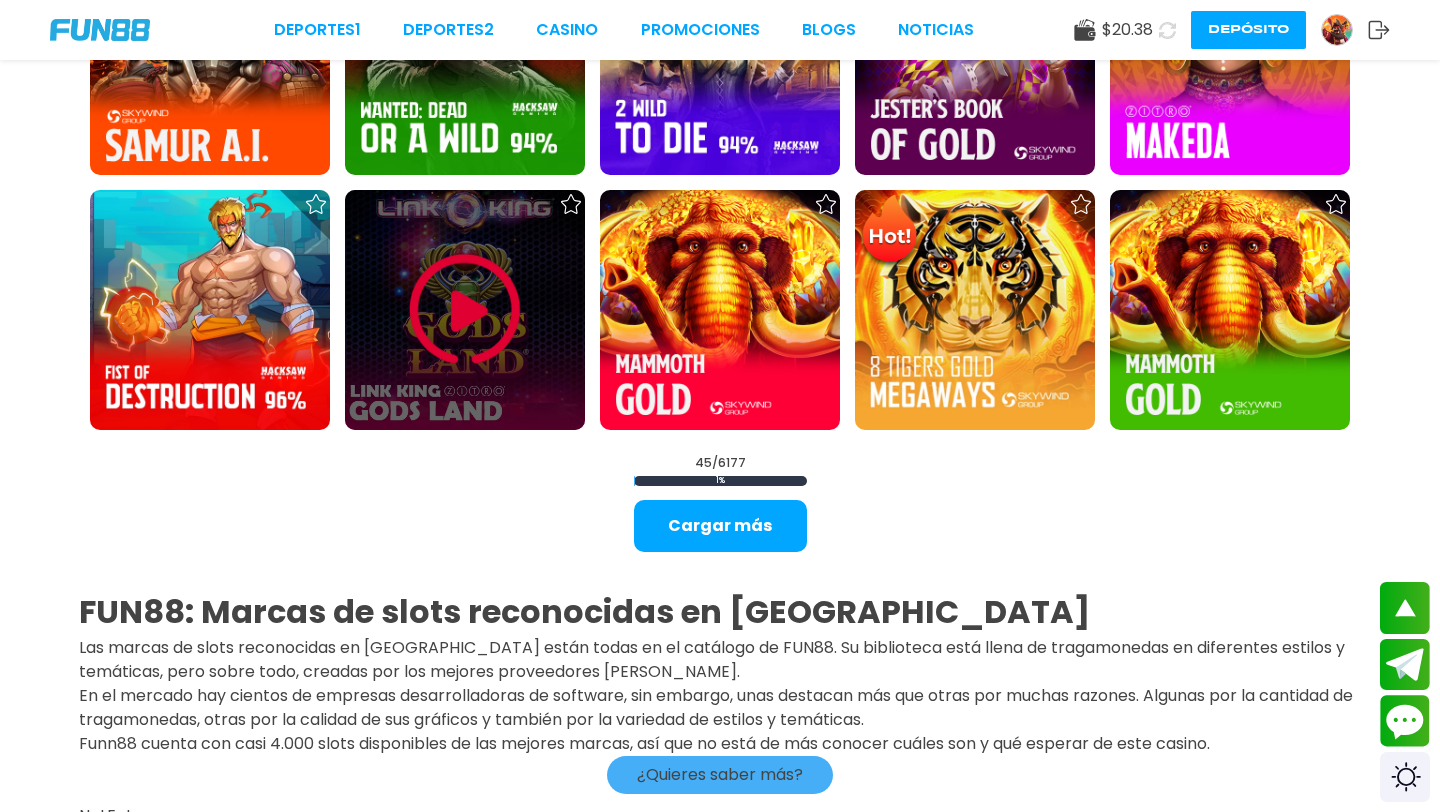 click at bounding box center (465, 310) 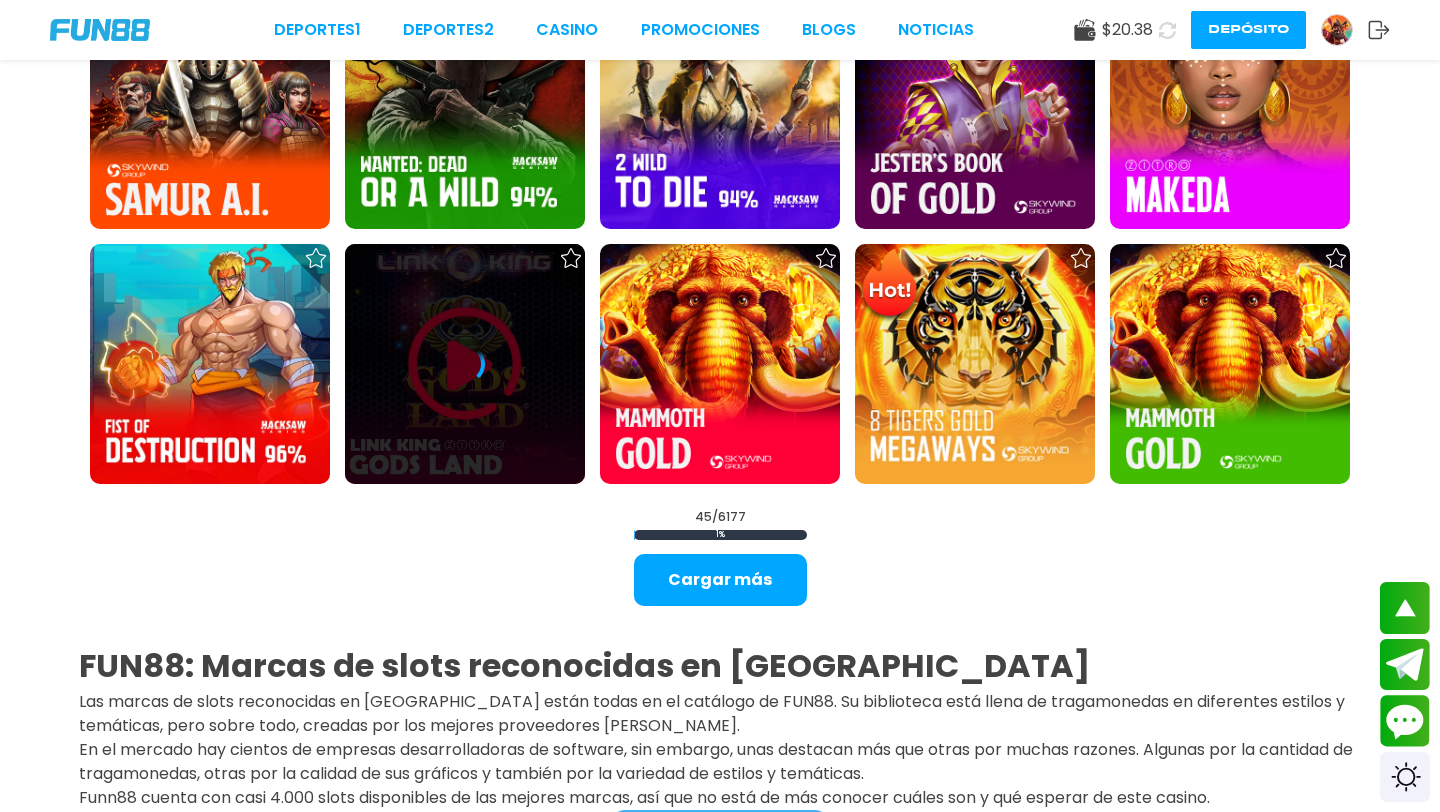 scroll, scrollTop: 2464, scrollLeft: 0, axis: vertical 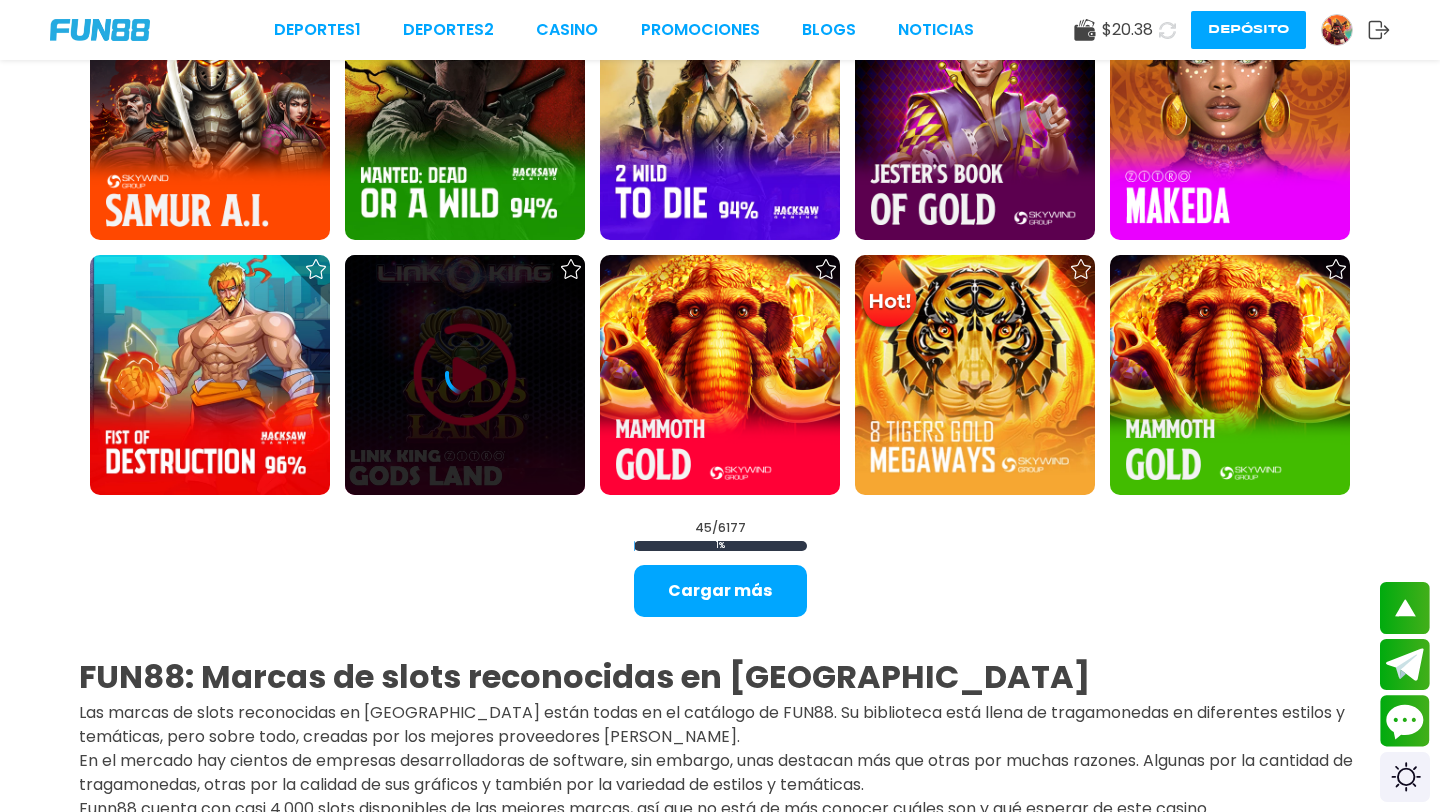 click at bounding box center (465, 375) 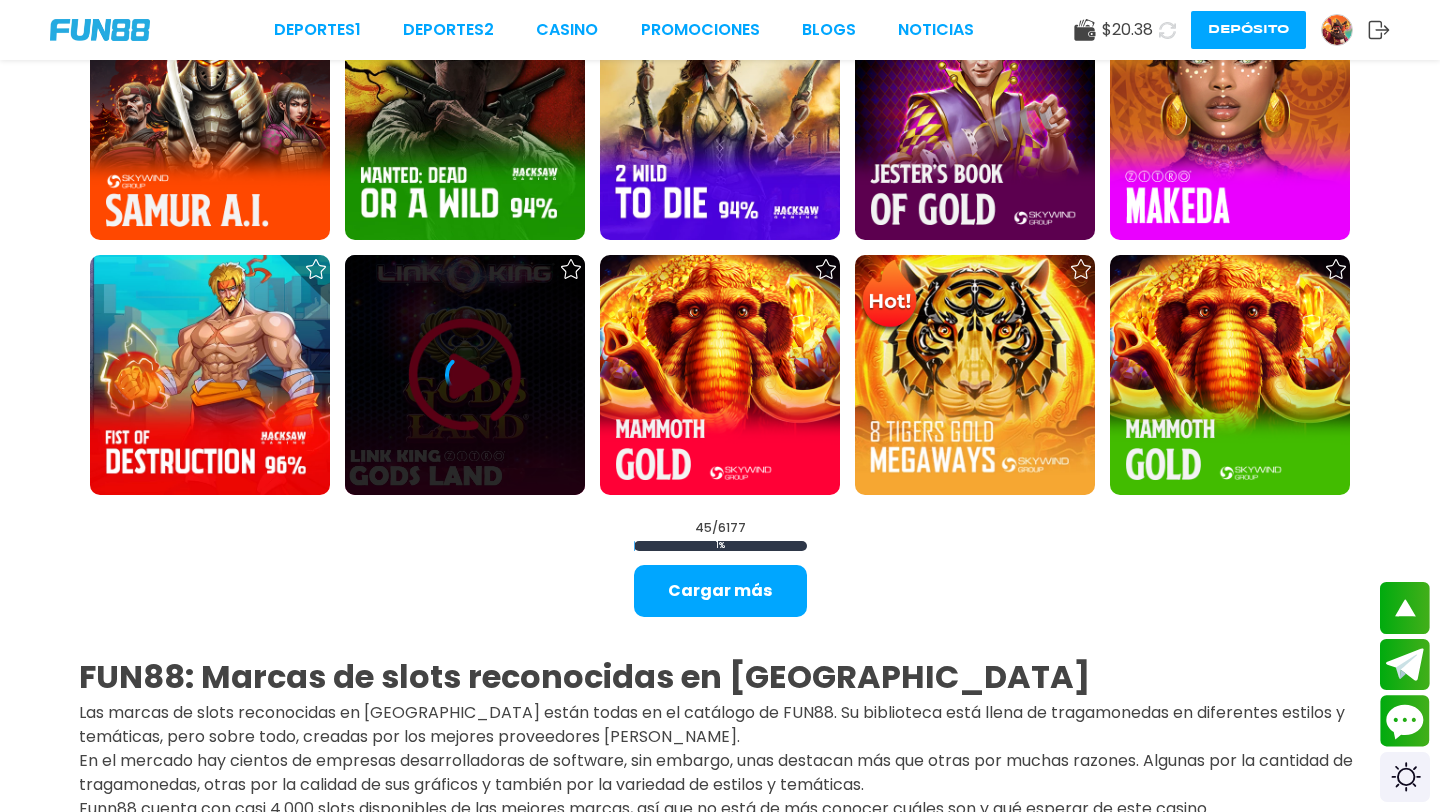 scroll, scrollTop: 0, scrollLeft: 0, axis: both 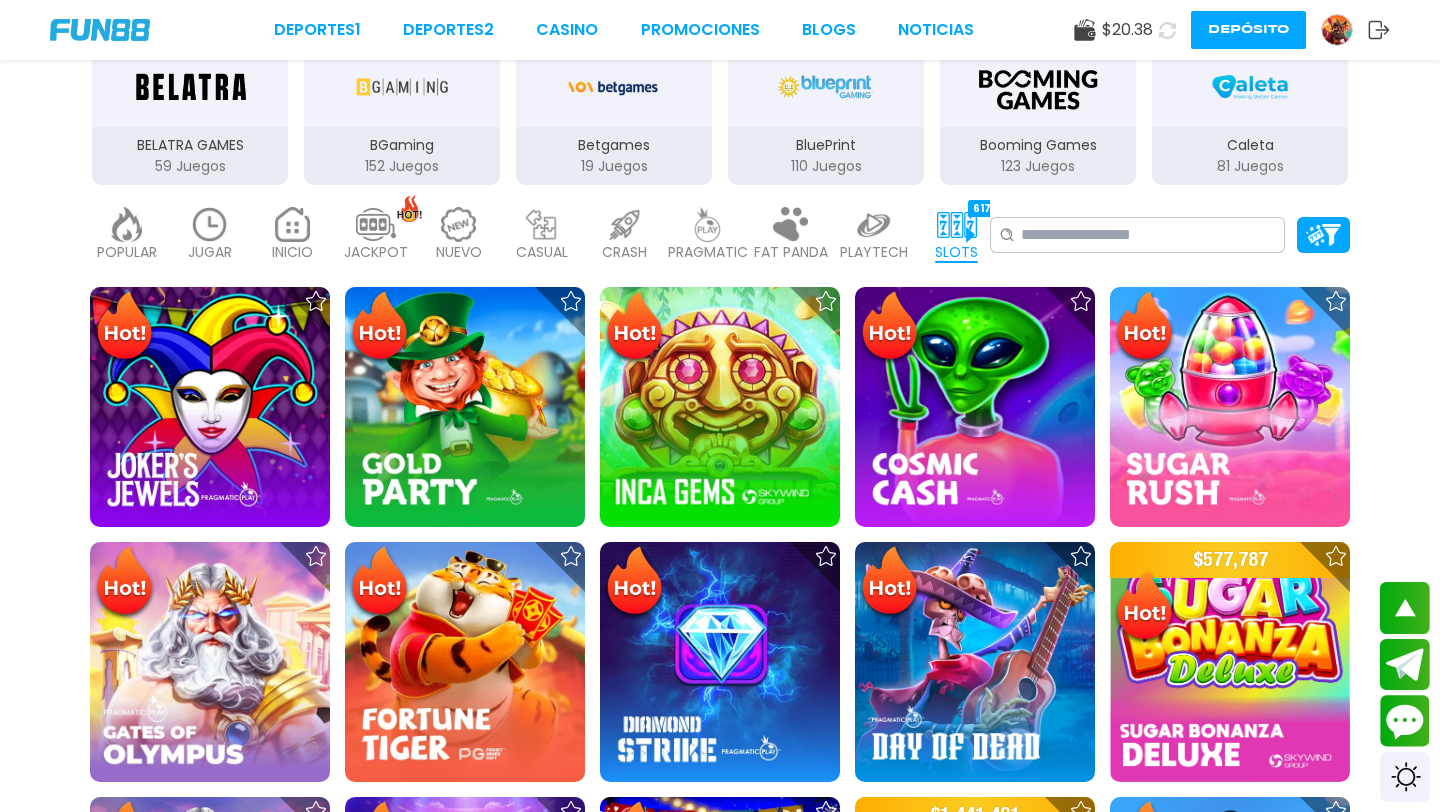 click at bounding box center [625, 224] 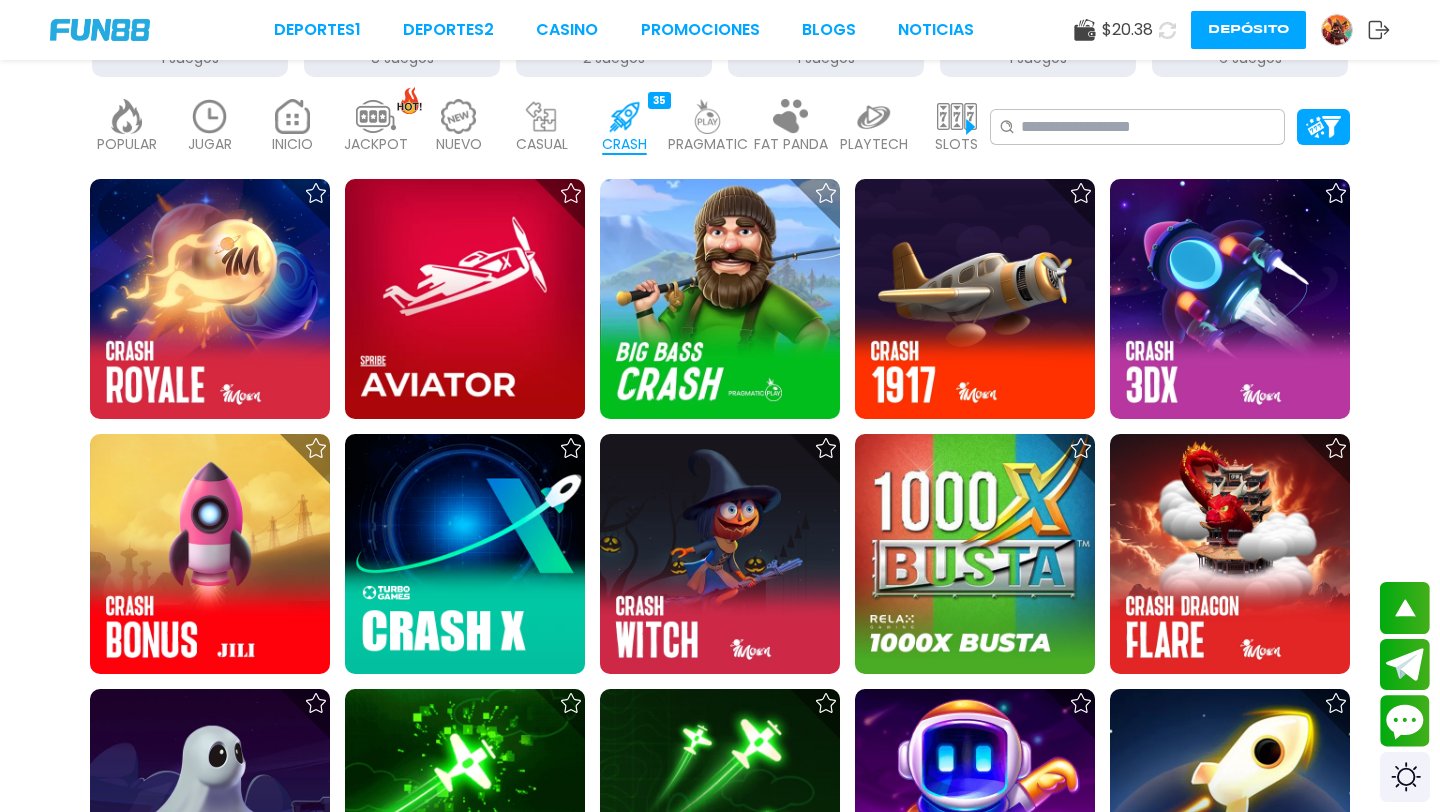 scroll, scrollTop: 398, scrollLeft: 0, axis: vertical 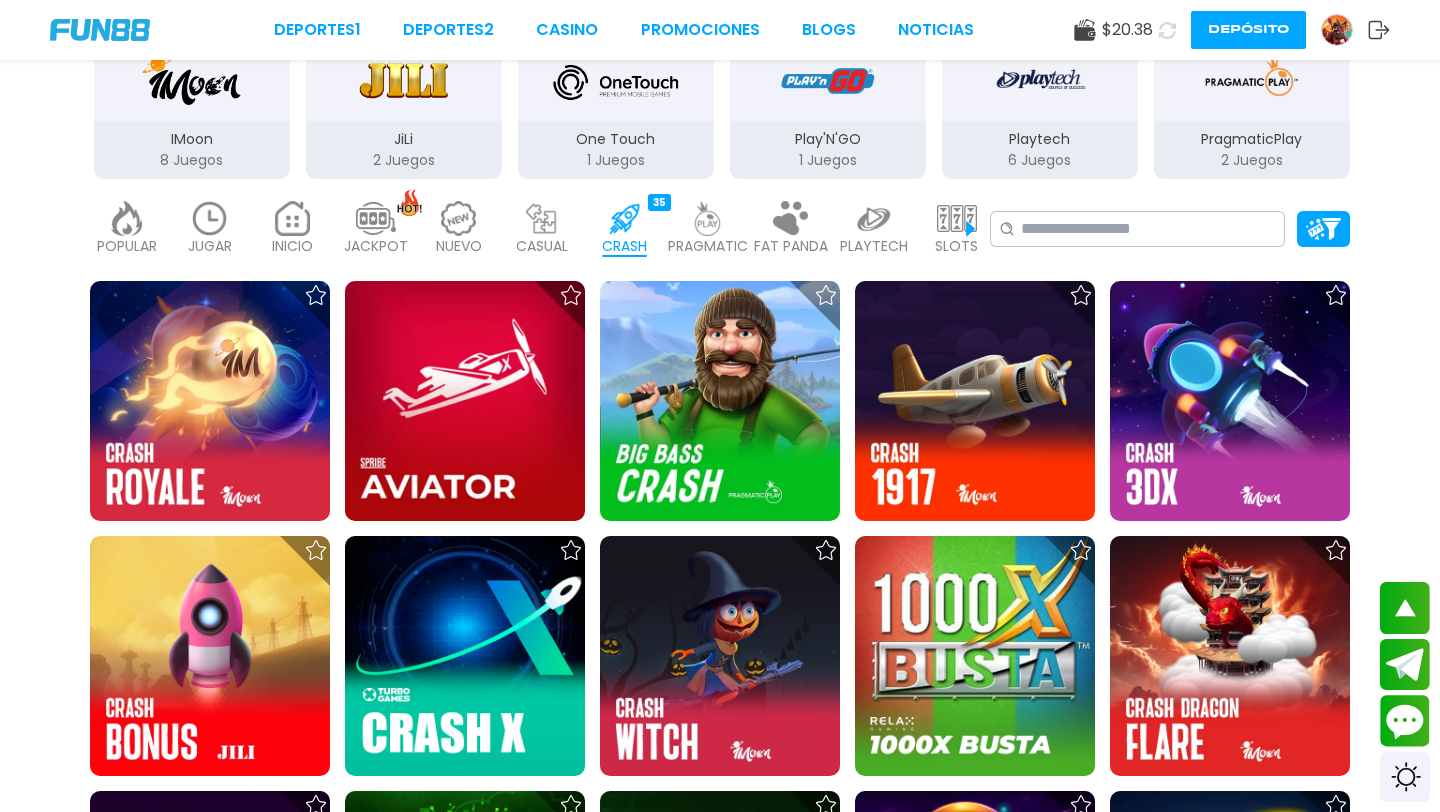 click at bounding box center [708, 218] 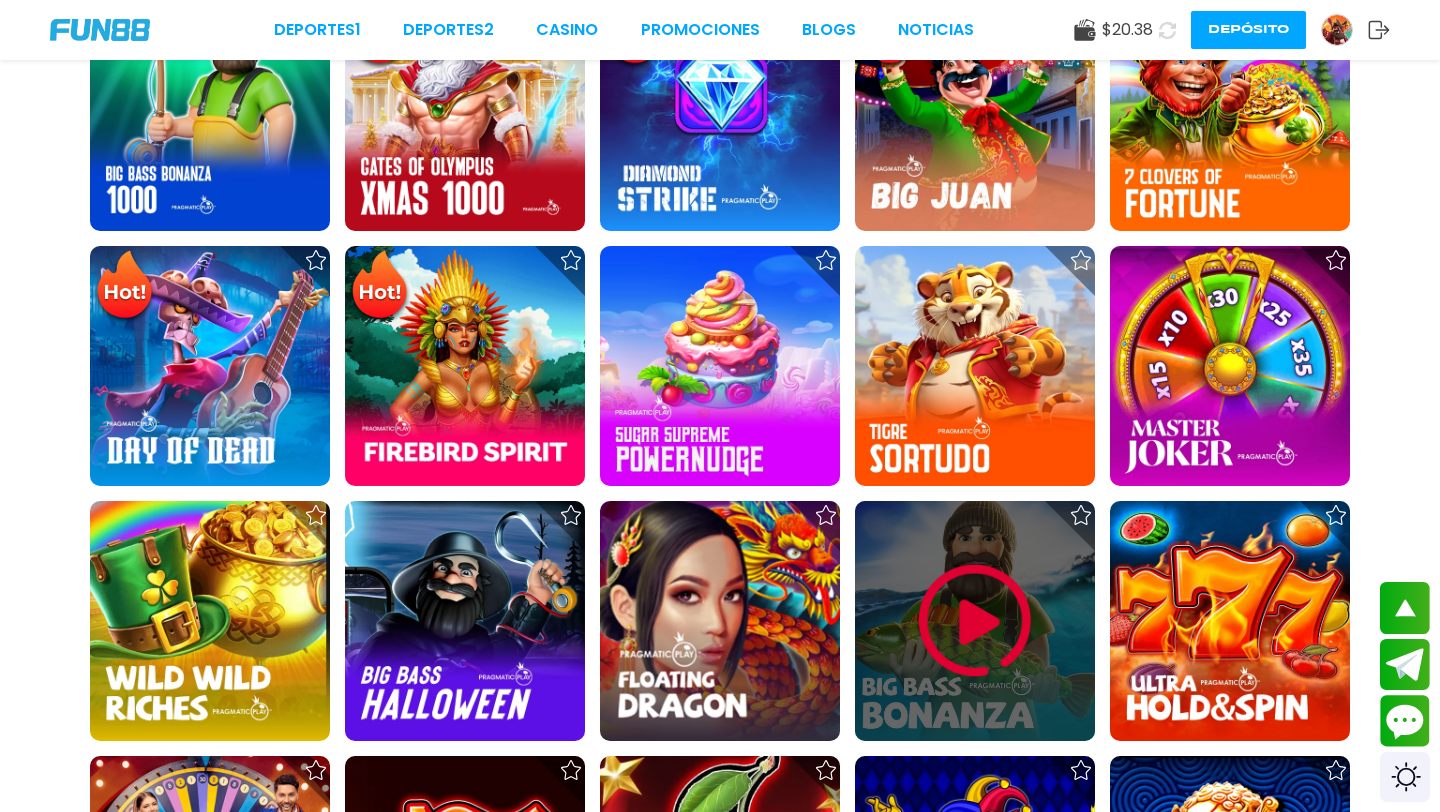 scroll, scrollTop: 1950, scrollLeft: 0, axis: vertical 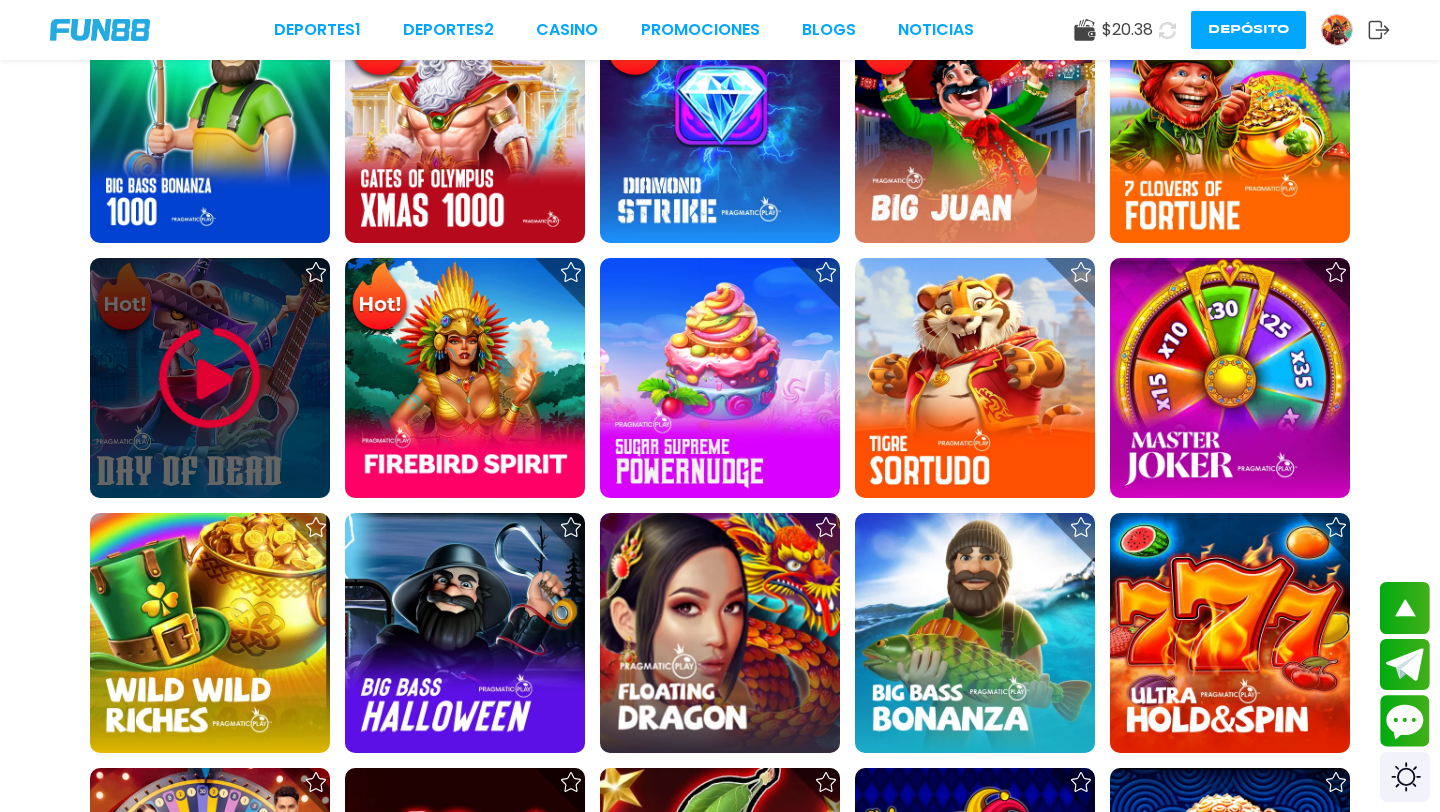 click at bounding box center [210, 378] 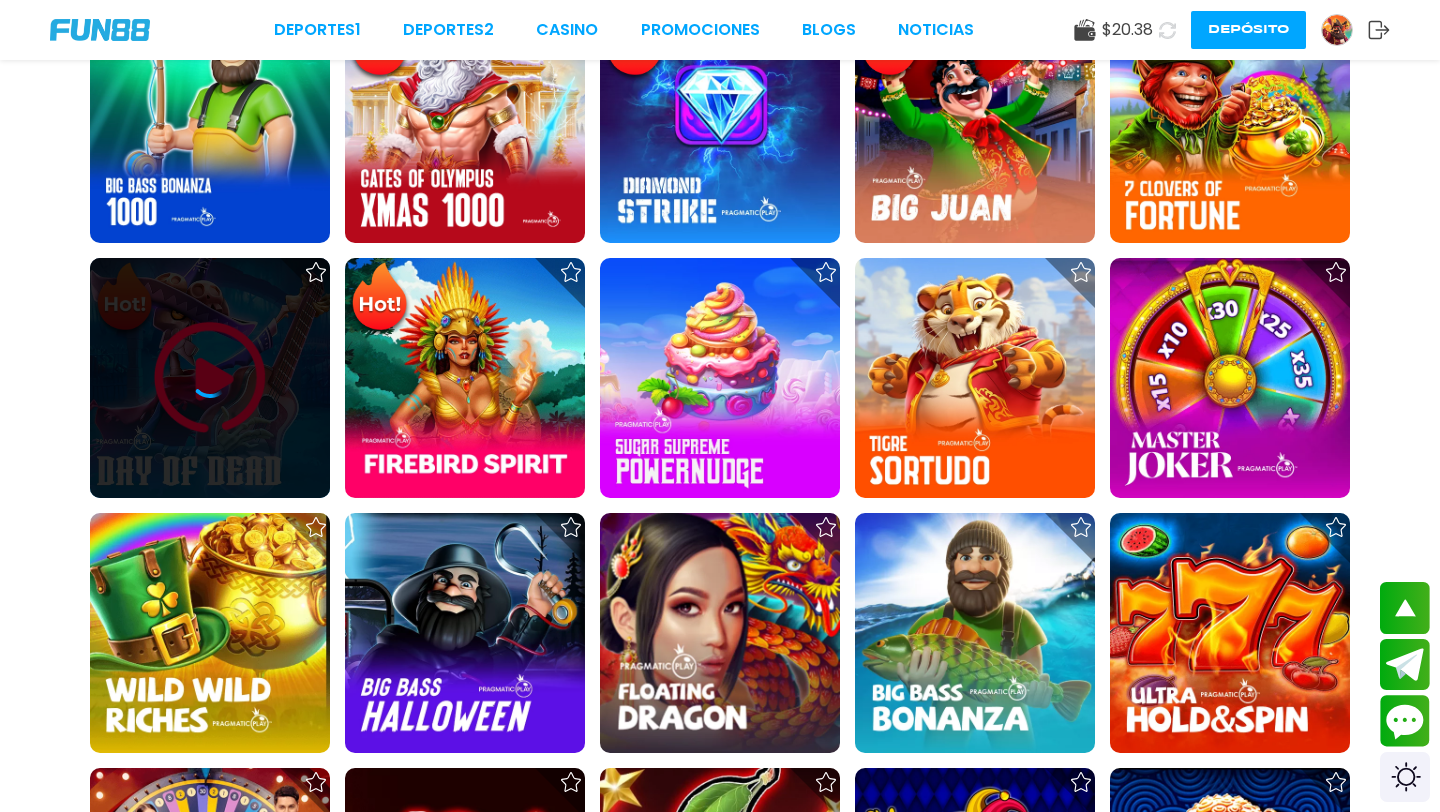 click 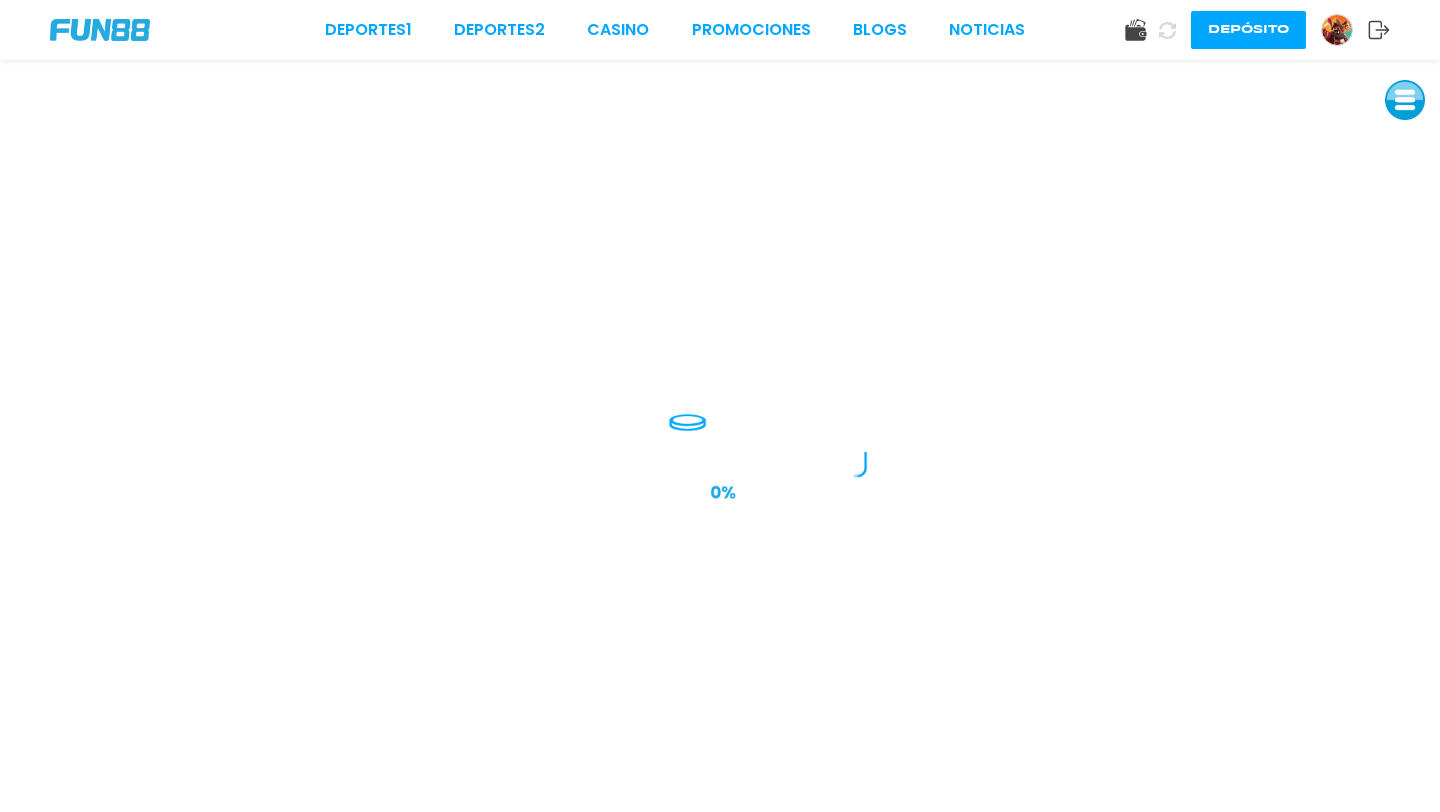 scroll, scrollTop: 0, scrollLeft: 0, axis: both 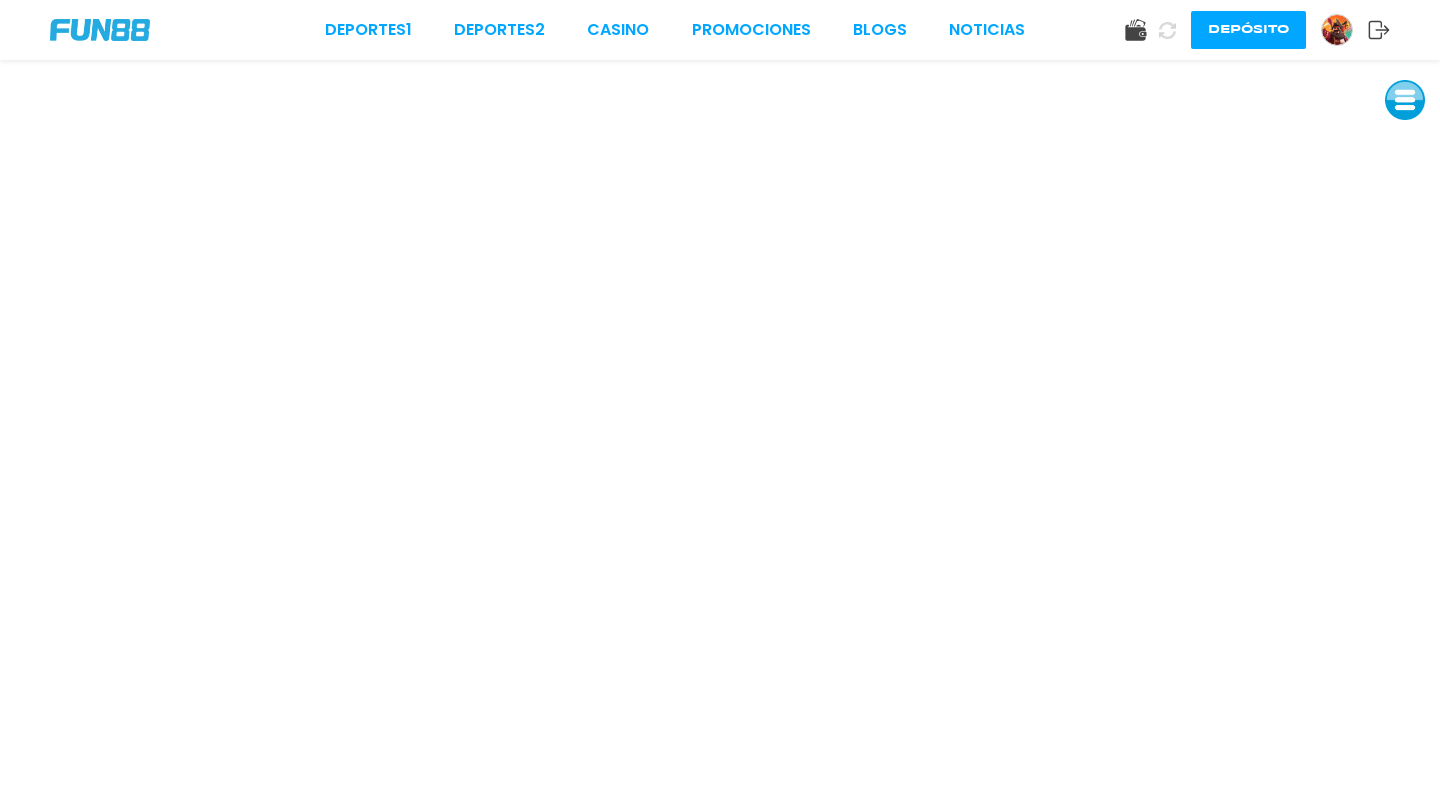 click at bounding box center (100, 30) 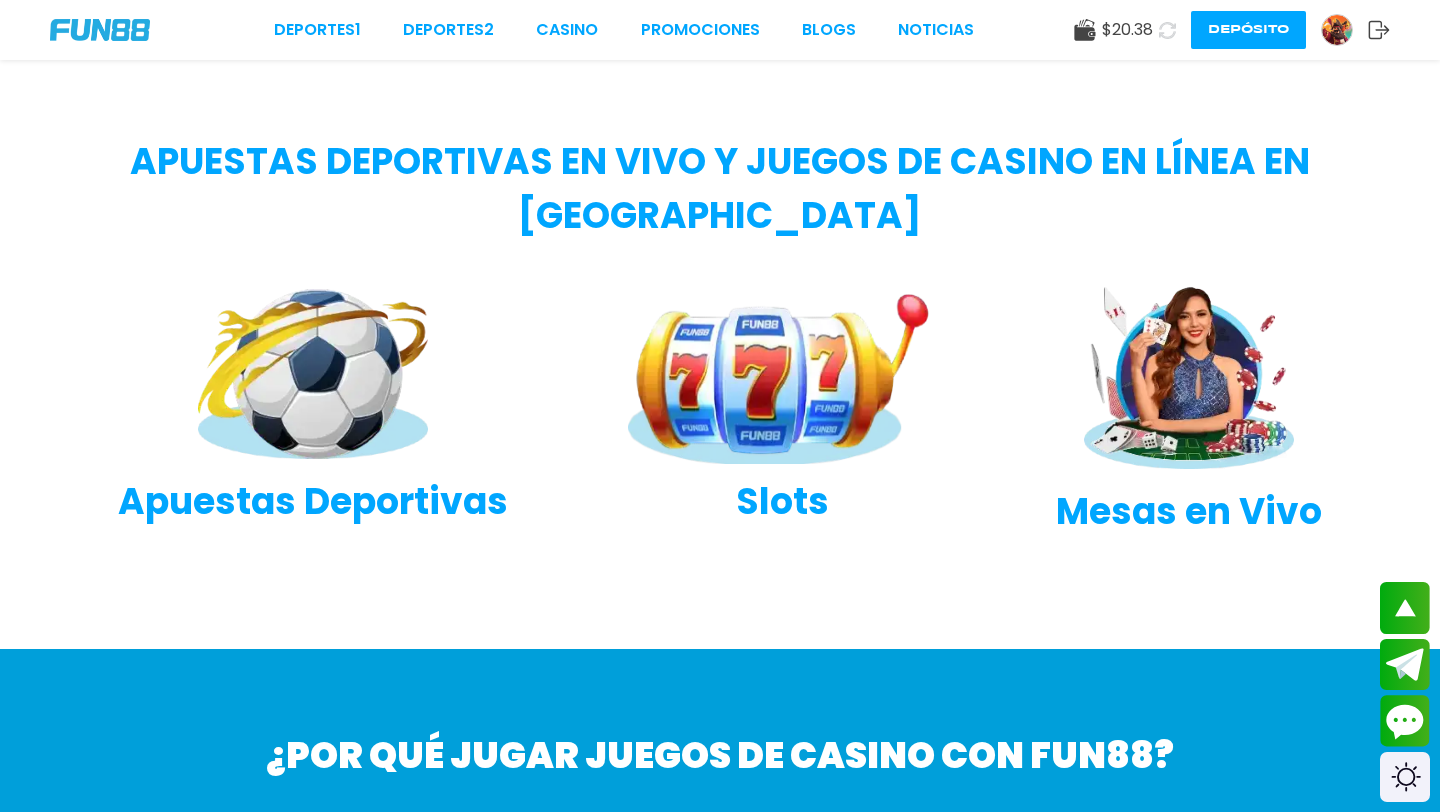 scroll, scrollTop: 185, scrollLeft: 0, axis: vertical 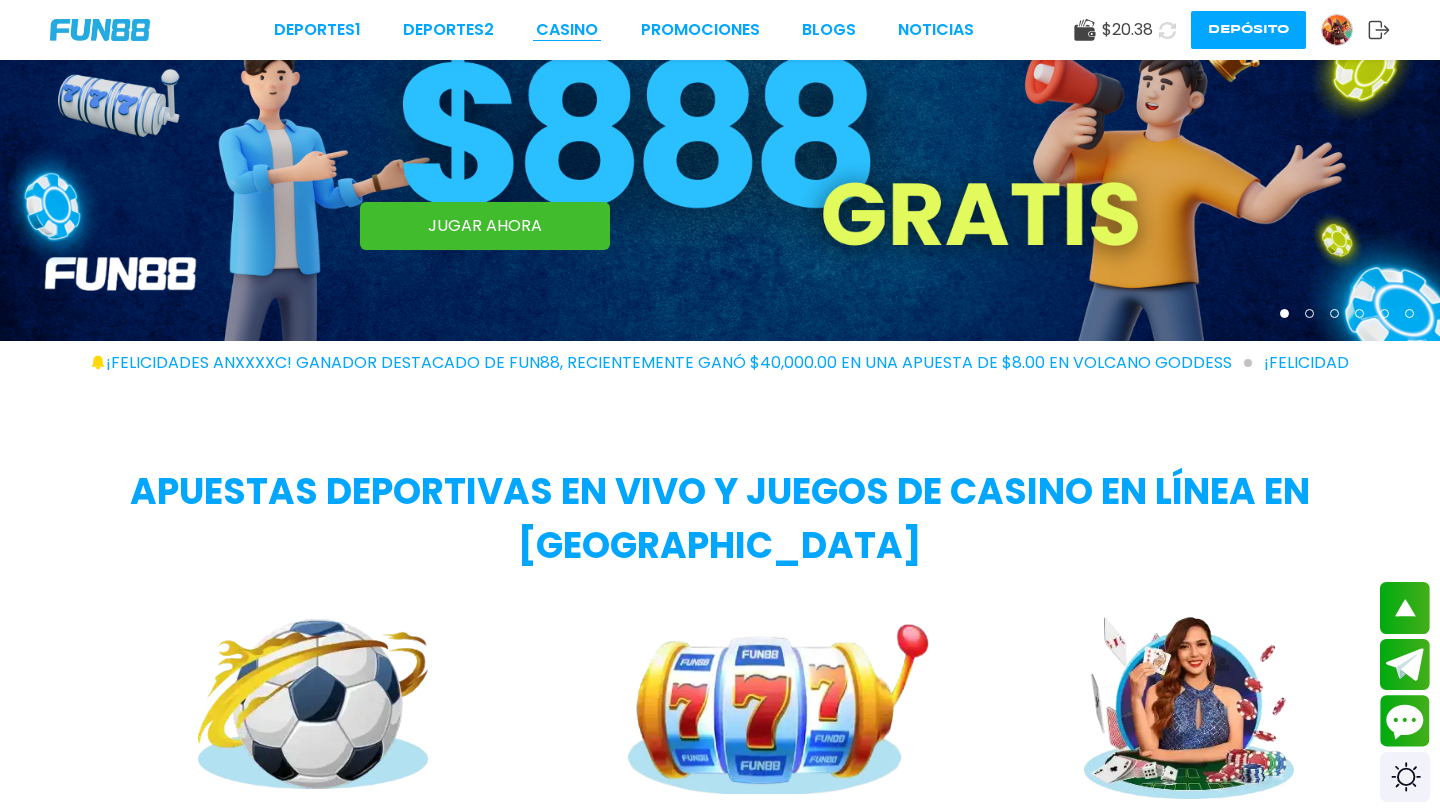 click on "CASINO" at bounding box center (567, 30) 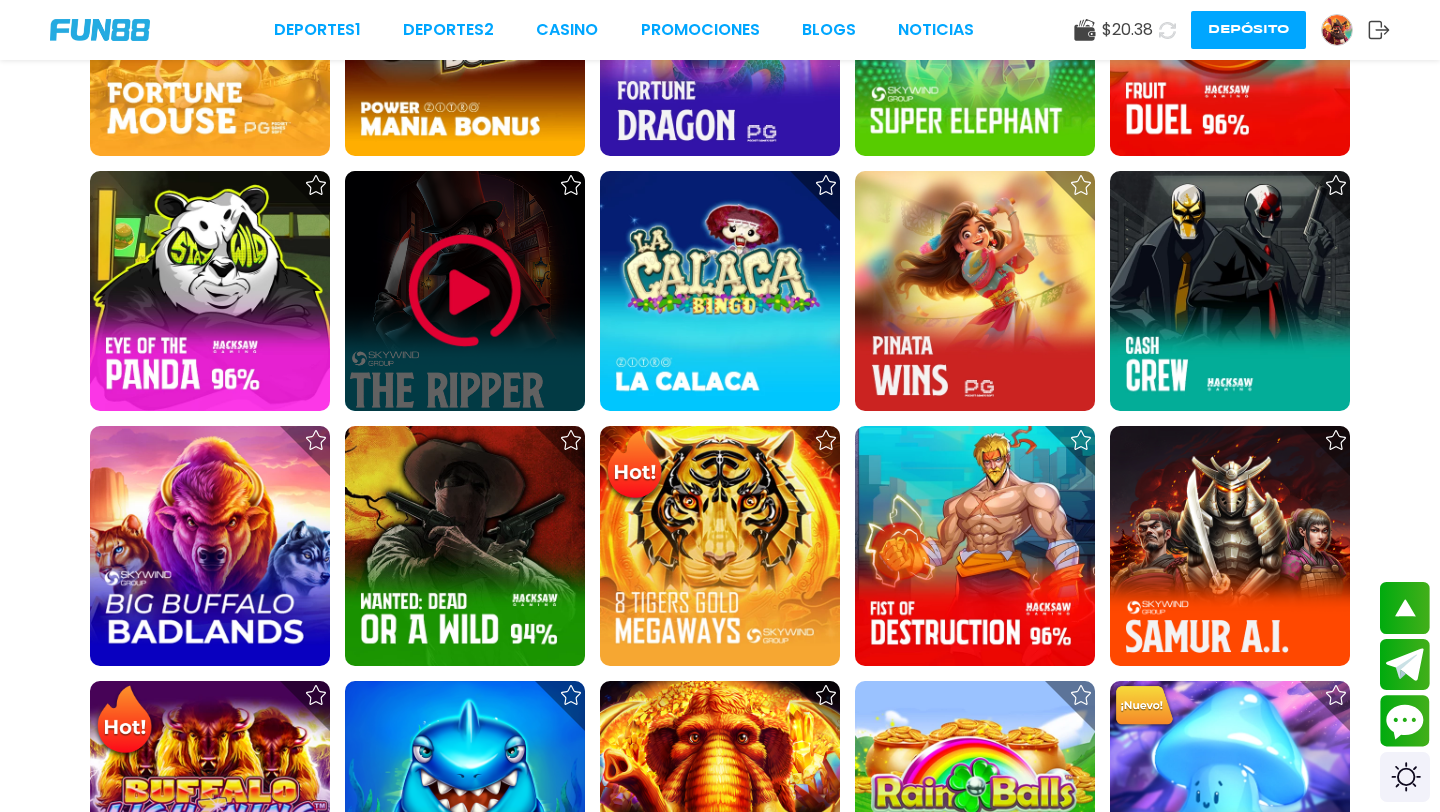 scroll, scrollTop: 1792, scrollLeft: 0, axis: vertical 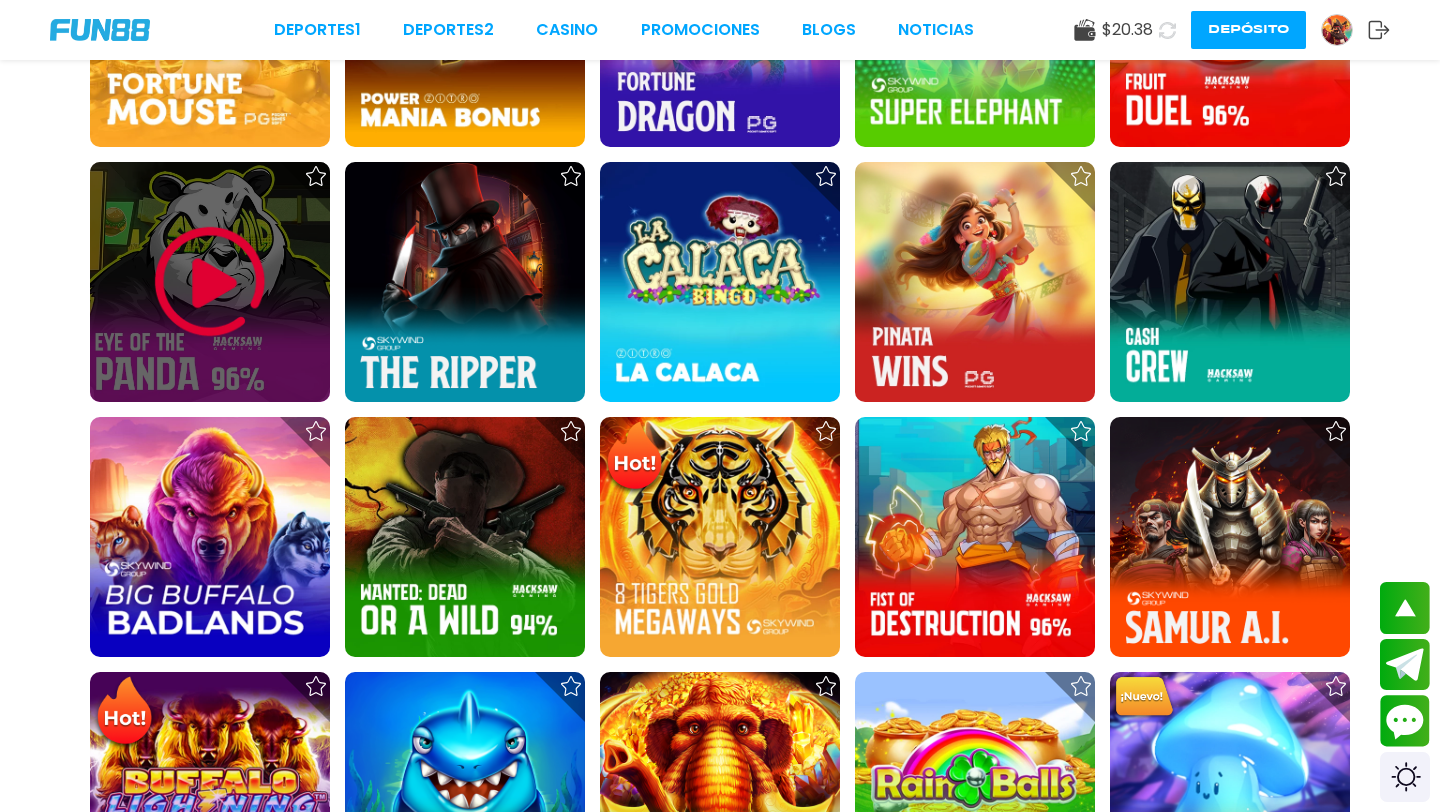 click at bounding box center [210, 282] 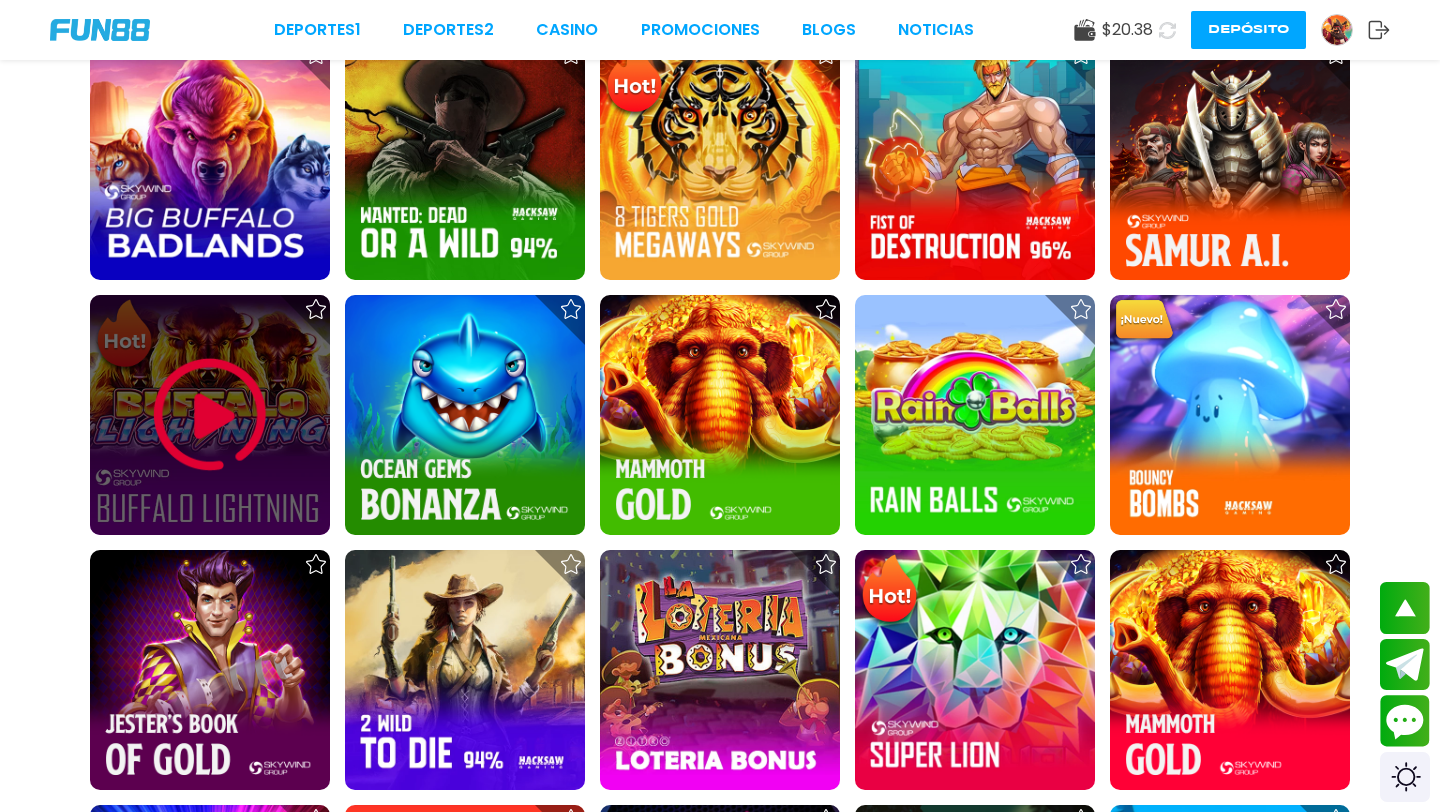 scroll, scrollTop: 2364, scrollLeft: 0, axis: vertical 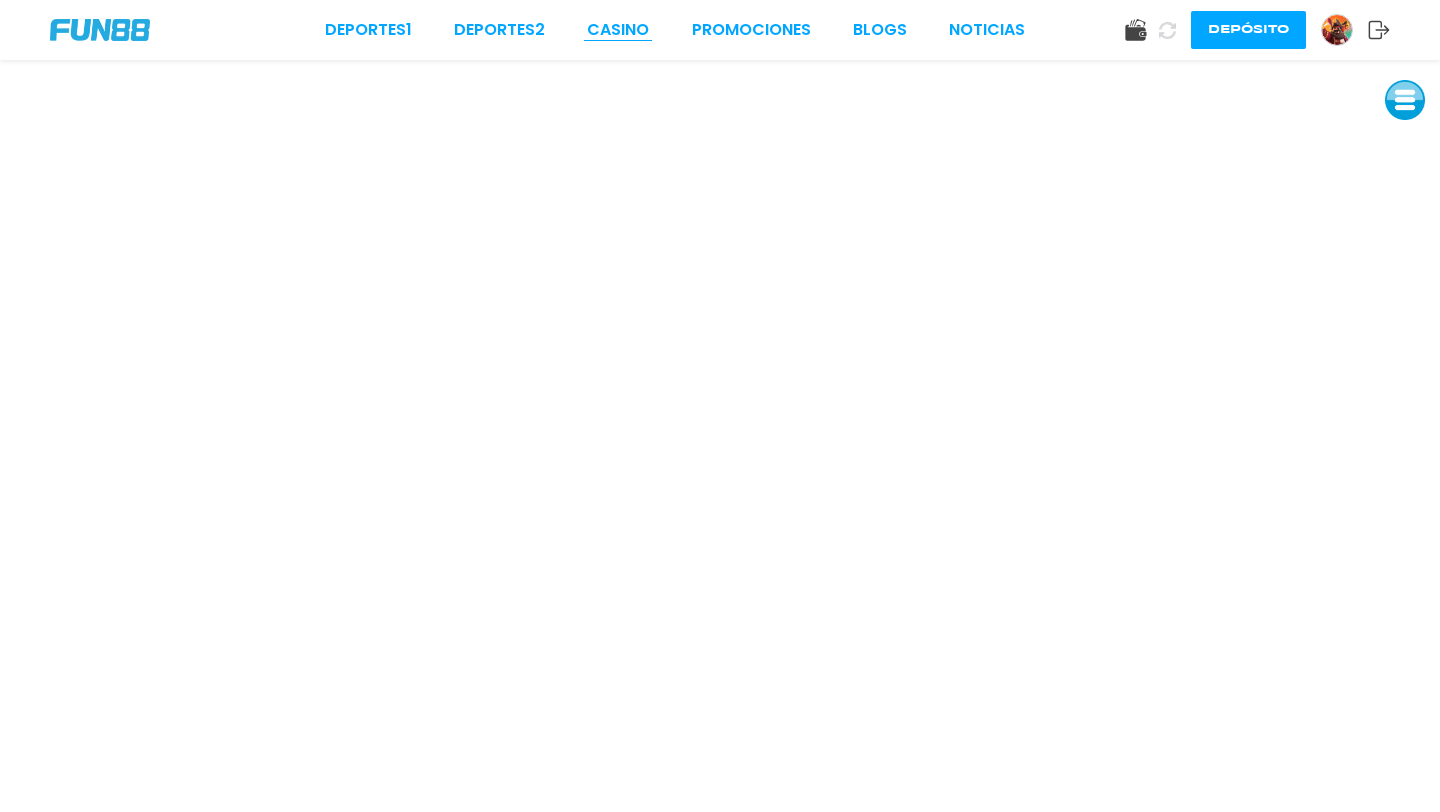 click on "CASINO" at bounding box center (618, 30) 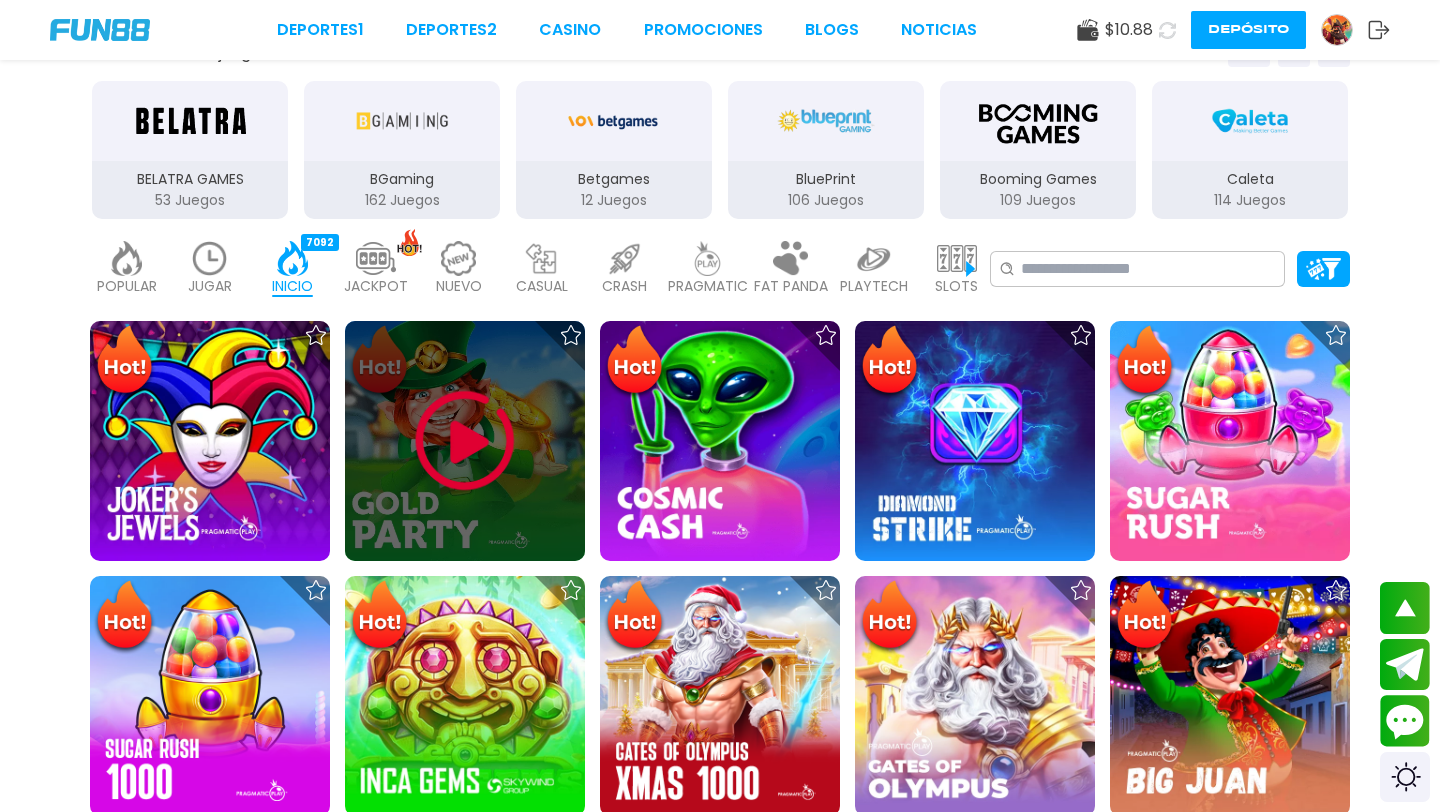 scroll, scrollTop: 349, scrollLeft: 0, axis: vertical 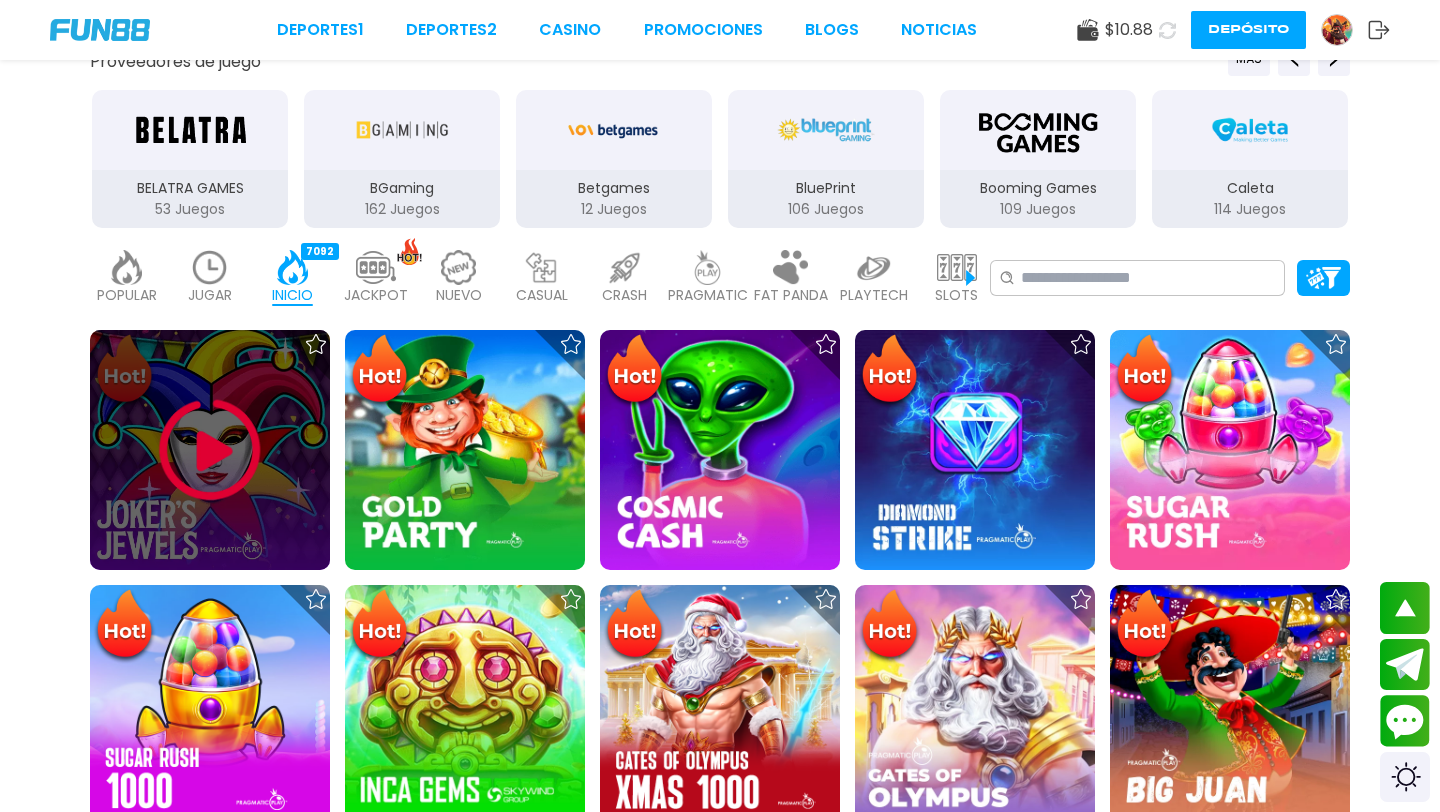 click at bounding box center (210, 450) 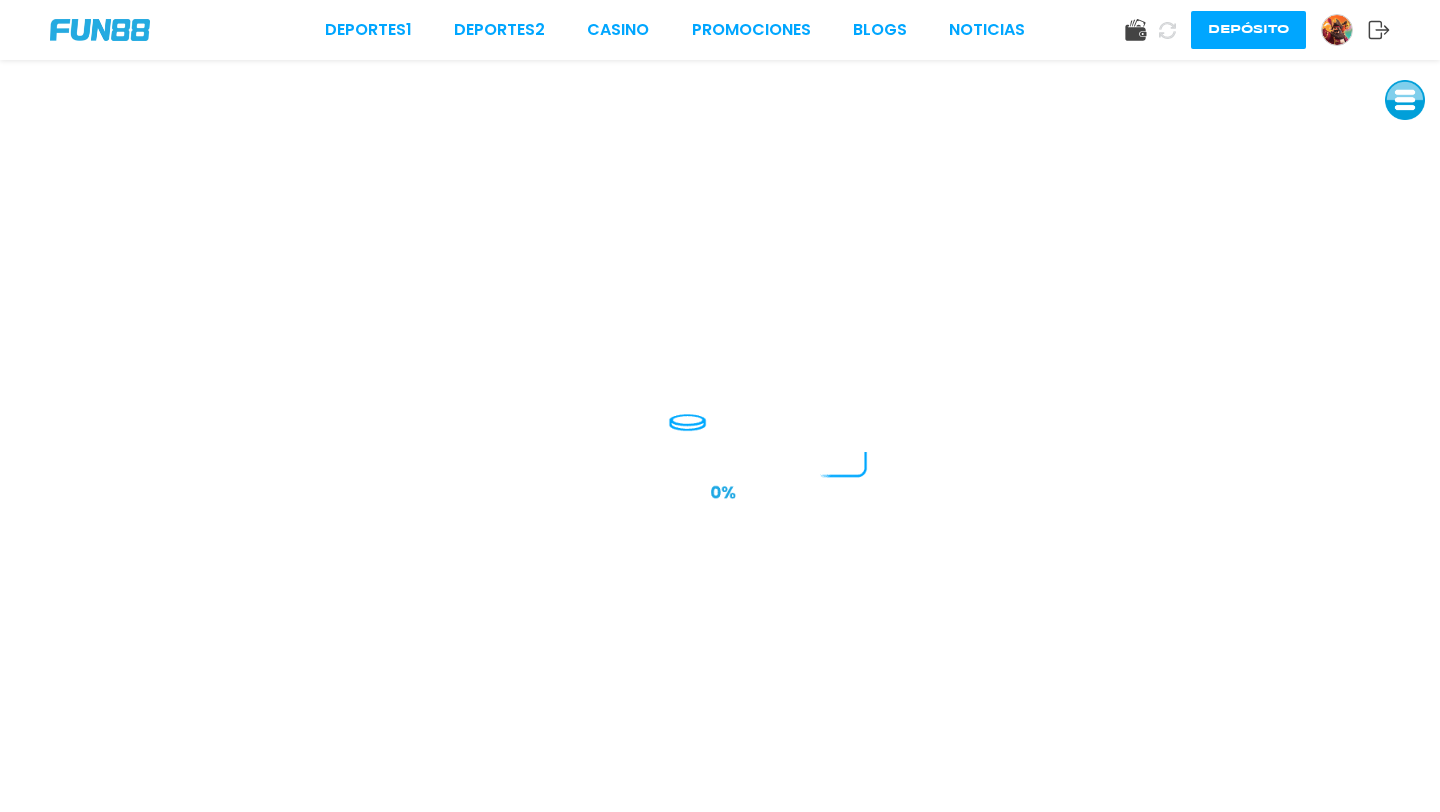 scroll, scrollTop: 0, scrollLeft: 0, axis: both 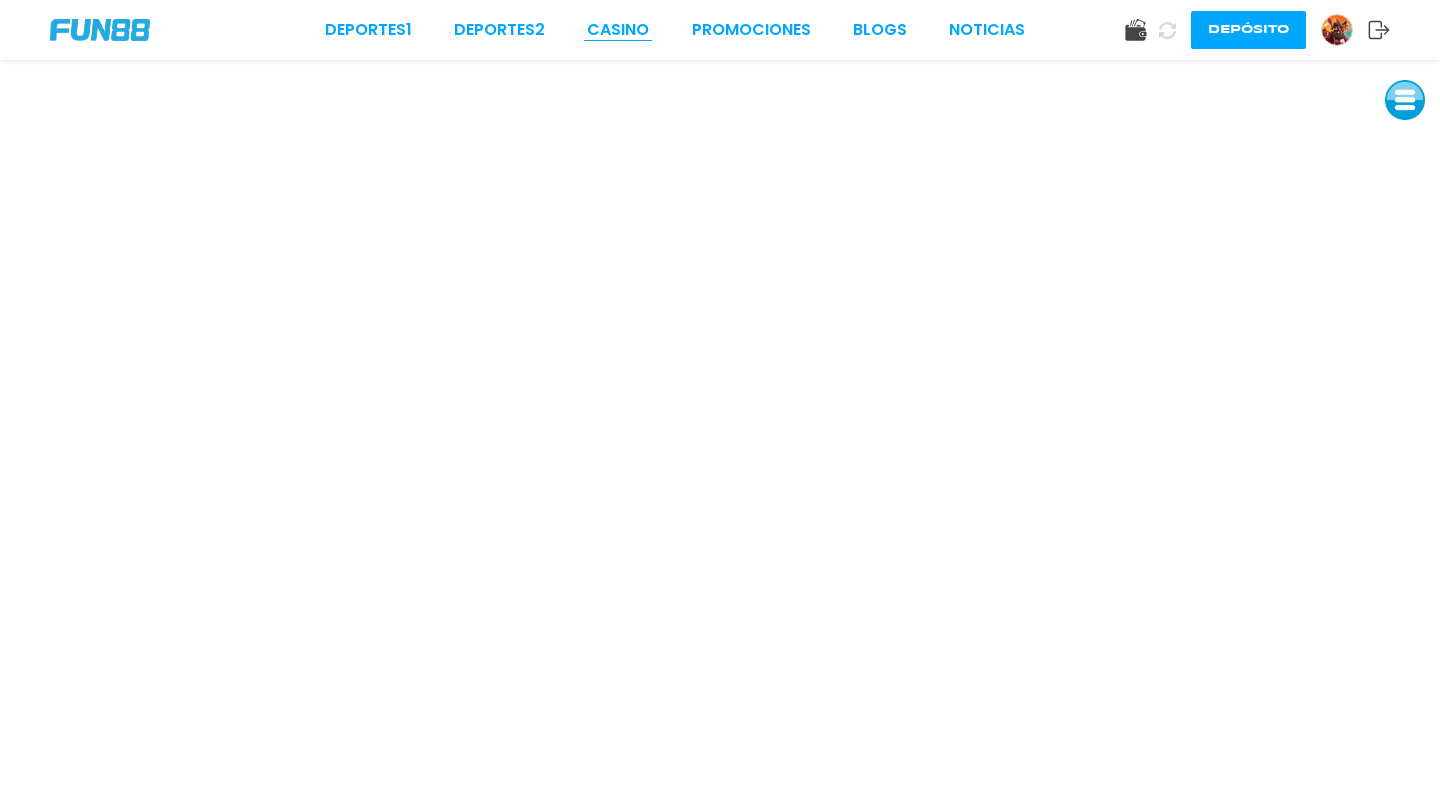 click on "CASINO" at bounding box center [618, 30] 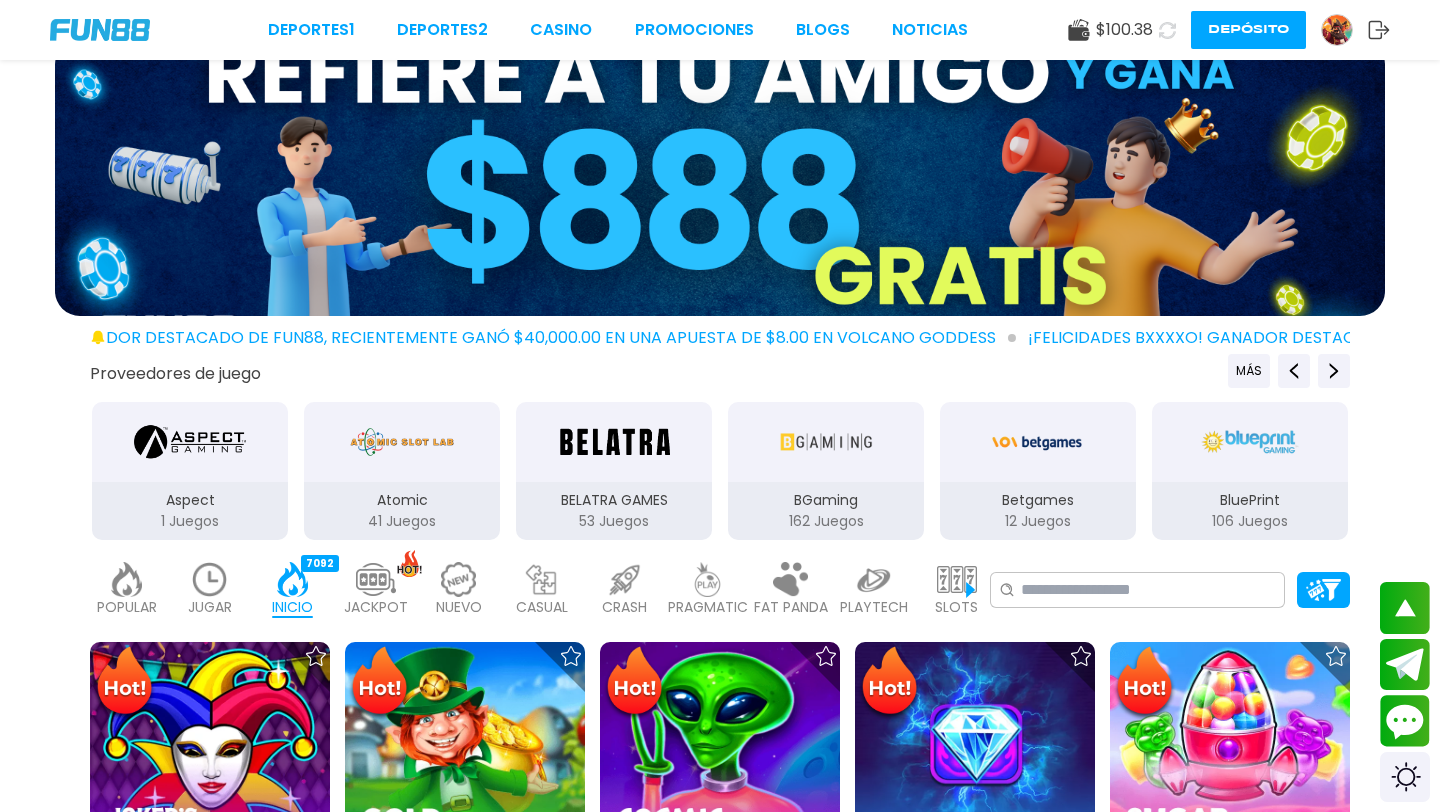 scroll, scrollTop: 0, scrollLeft: 0, axis: both 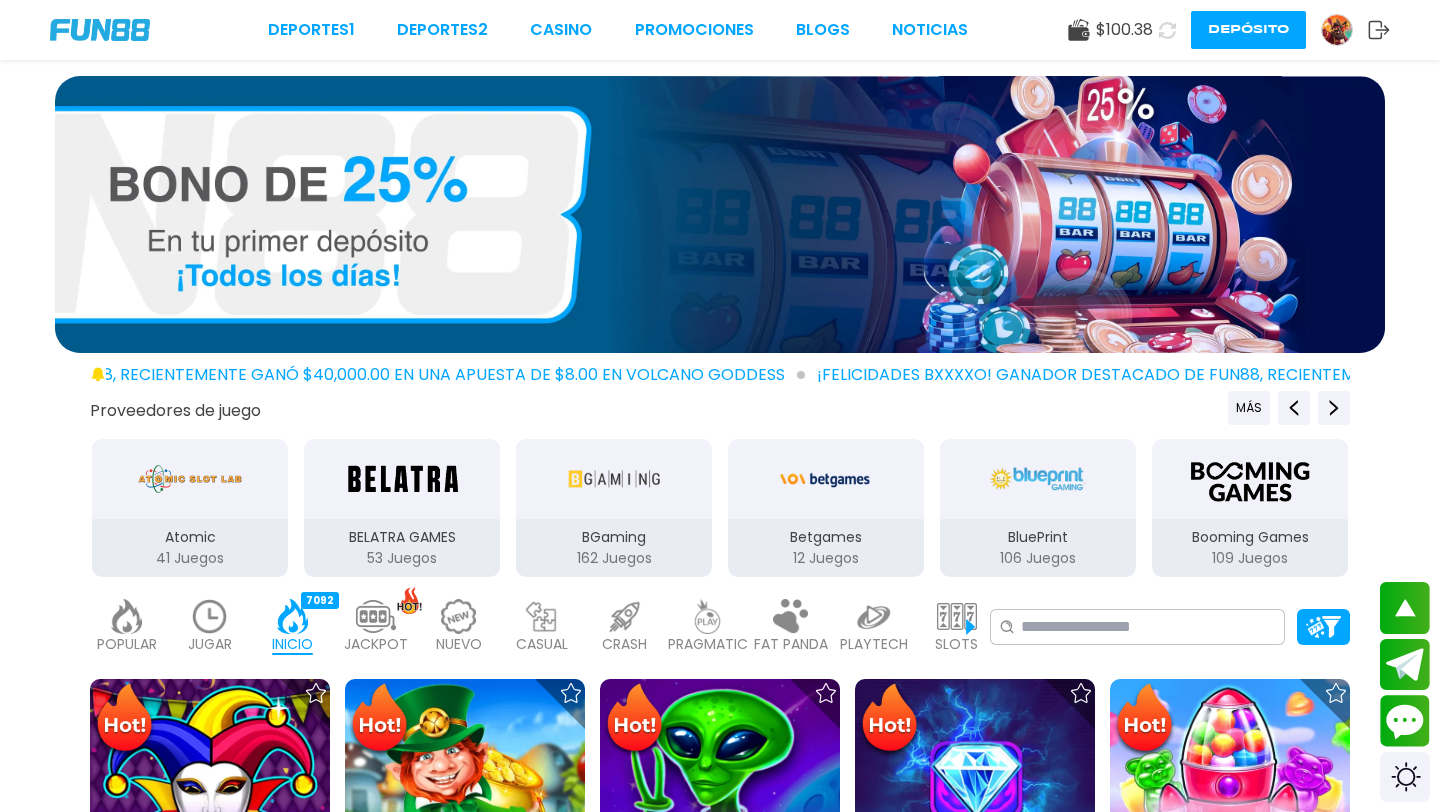 click 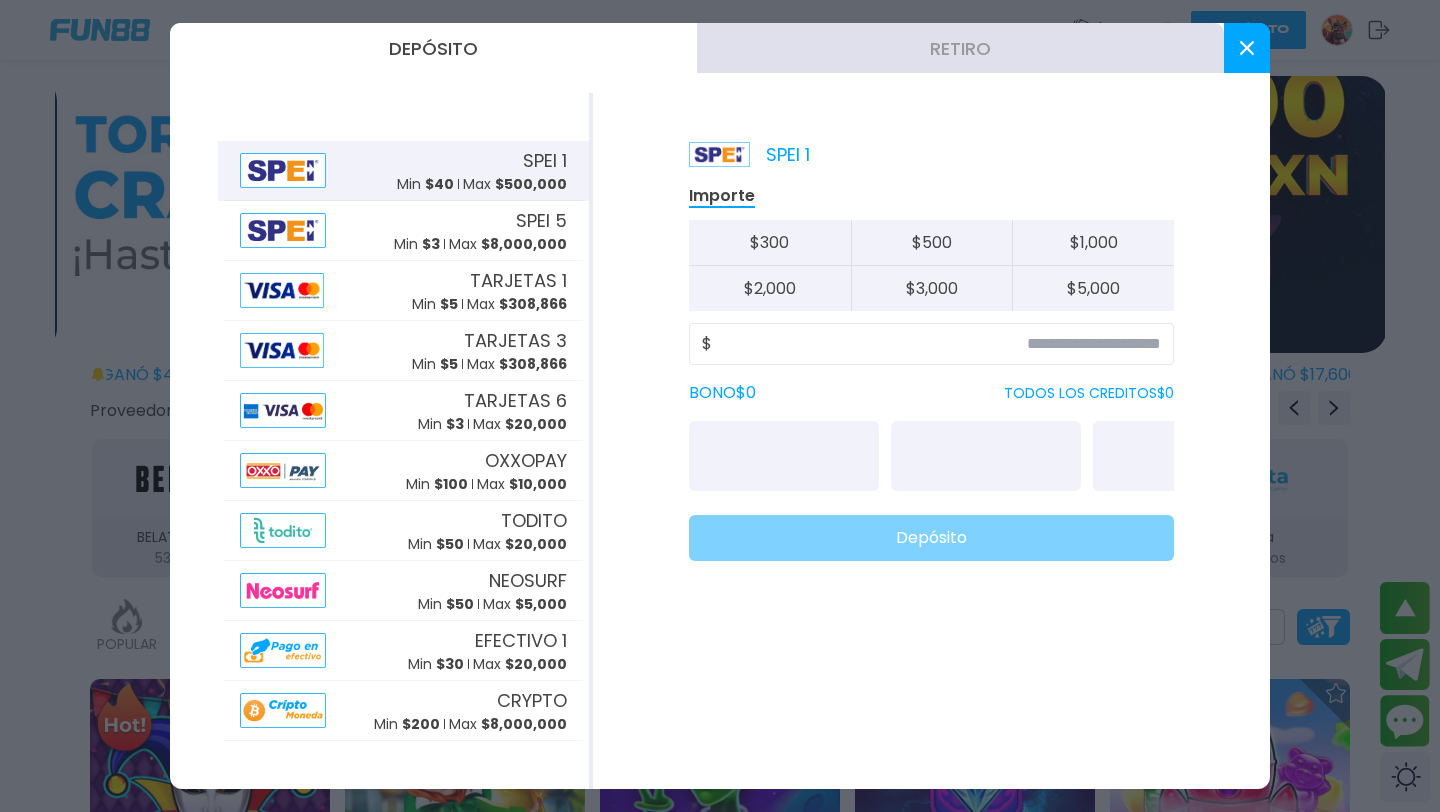 click on "Retiro" at bounding box center (960, 48) 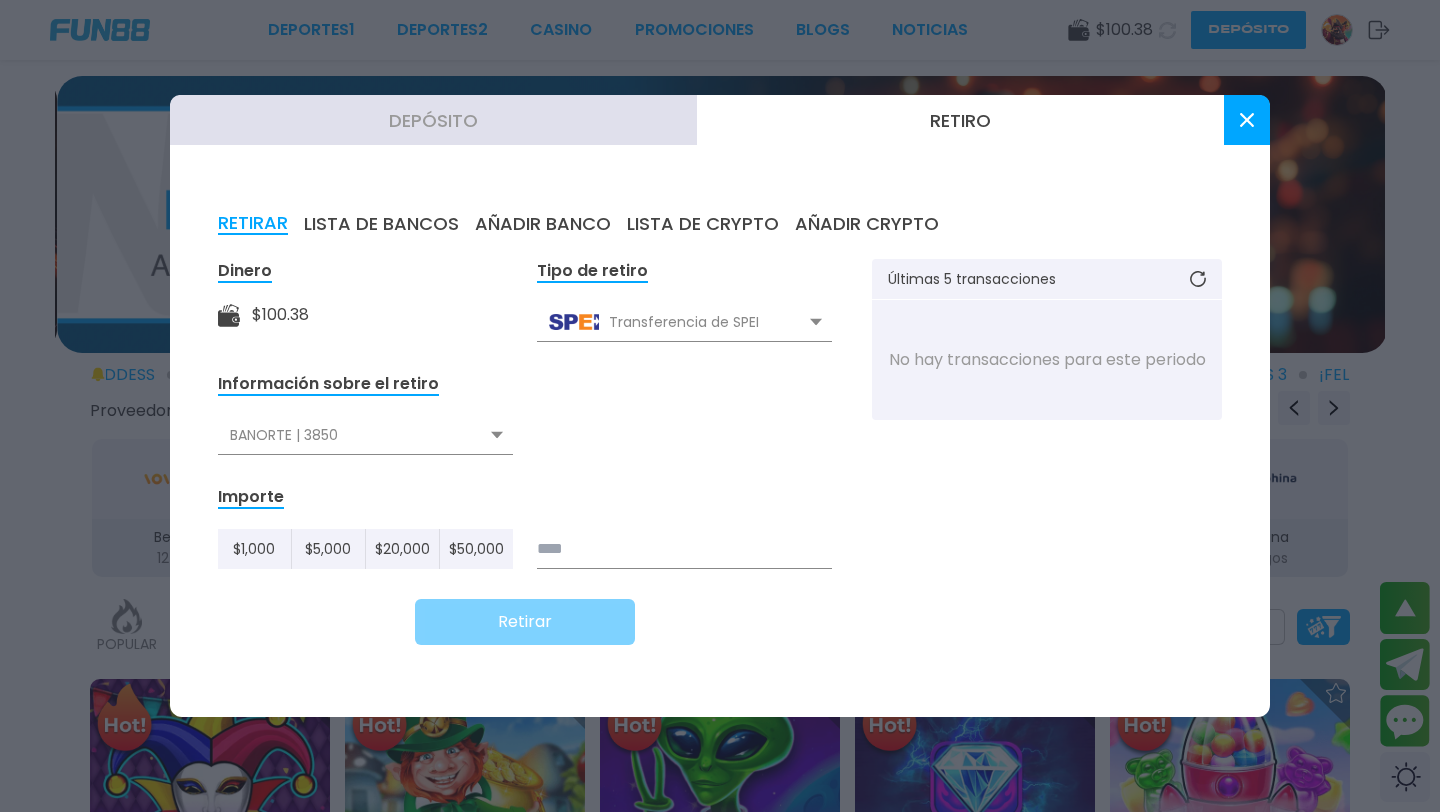 click at bounding box center [684, 549] 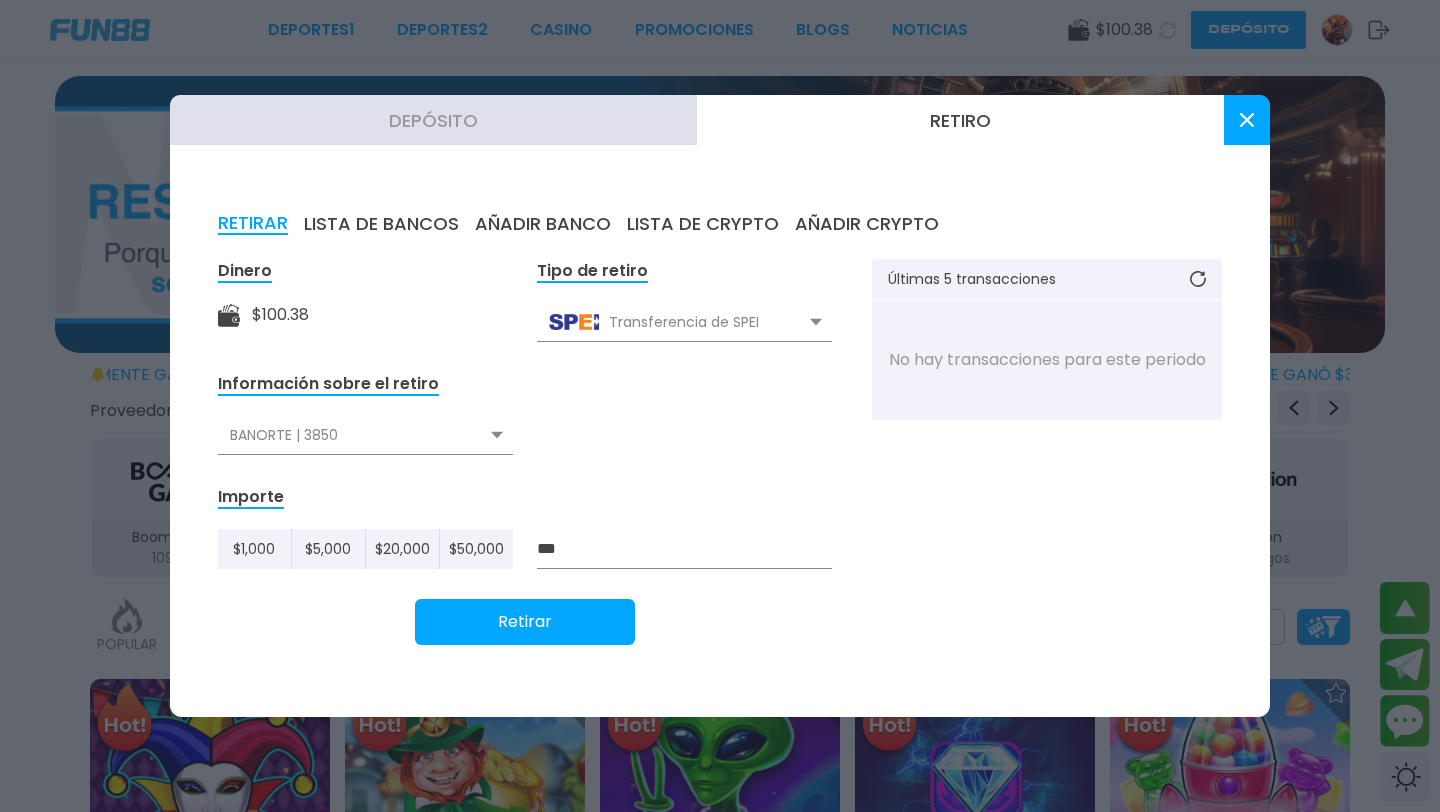 type on "***" 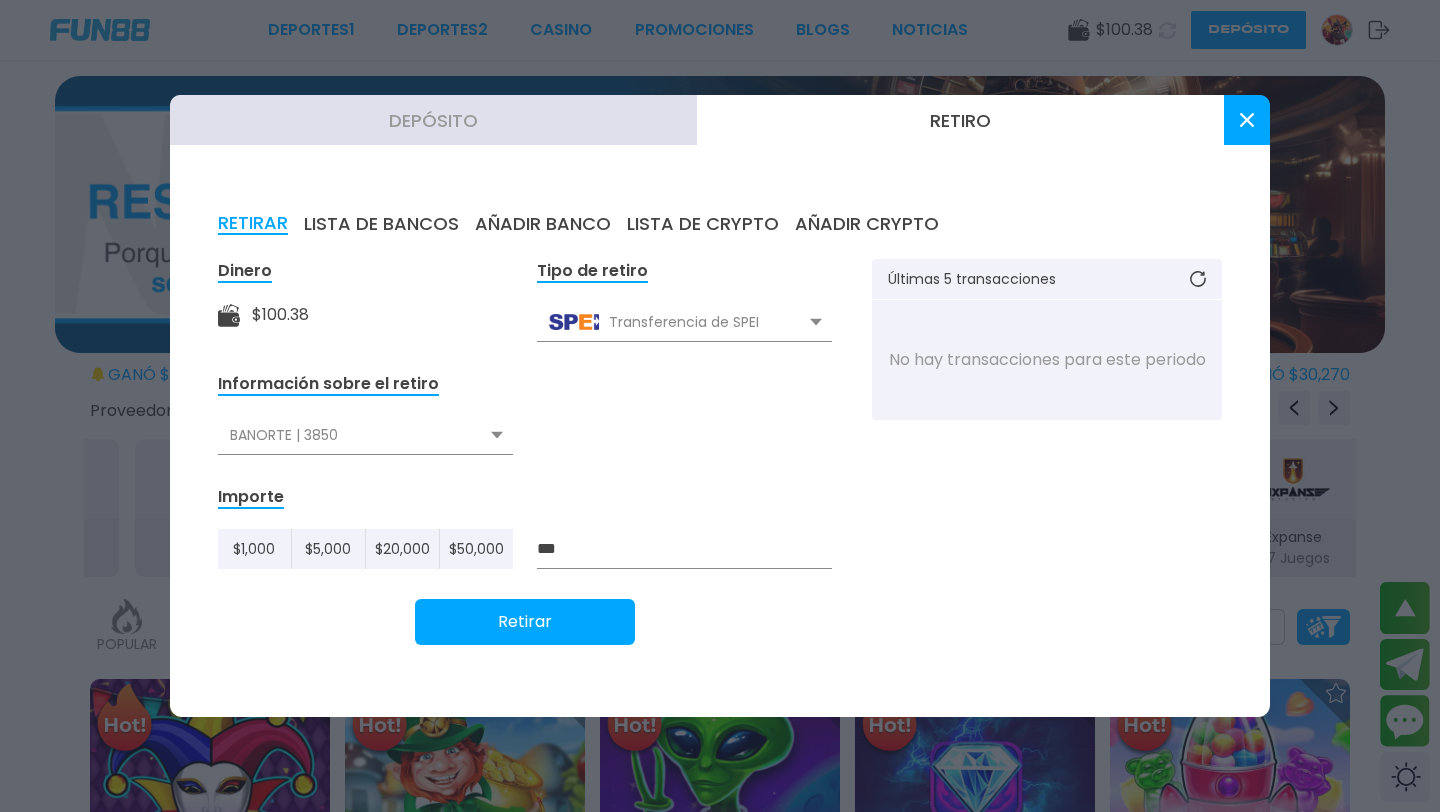 click 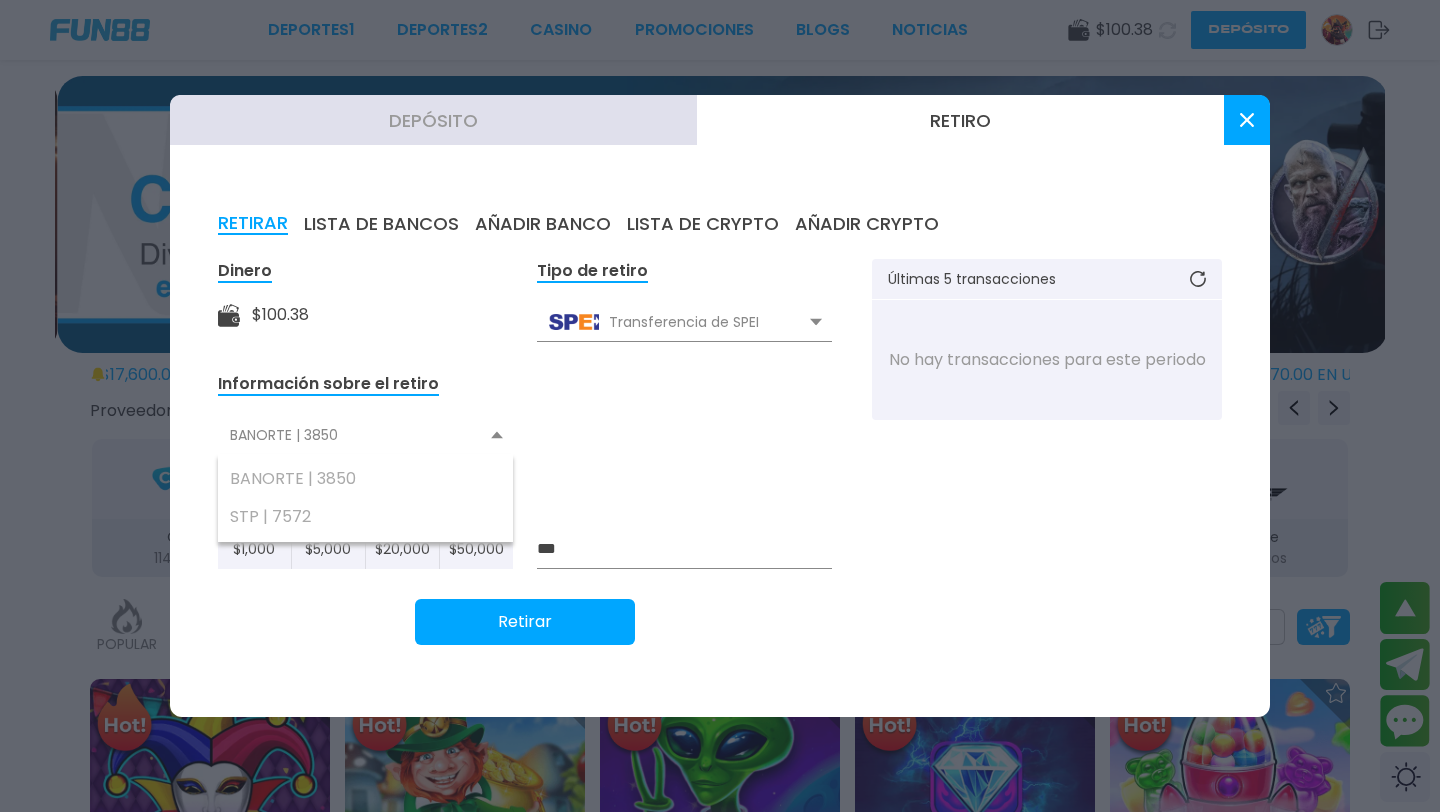 click on "Dinero $  100.38 Tipo de retiro Transferencia de SPEI Transferencia de SPEI Transferencia de Crypto Astropay Información sobre el retiro BANORTE | 3850 BANORTE | 3850 STP | 7572 Importe $ 1,000 $ 5,000 $ 20,000 $ 50,000 *** Retirar" at bounding box center [525, 452] 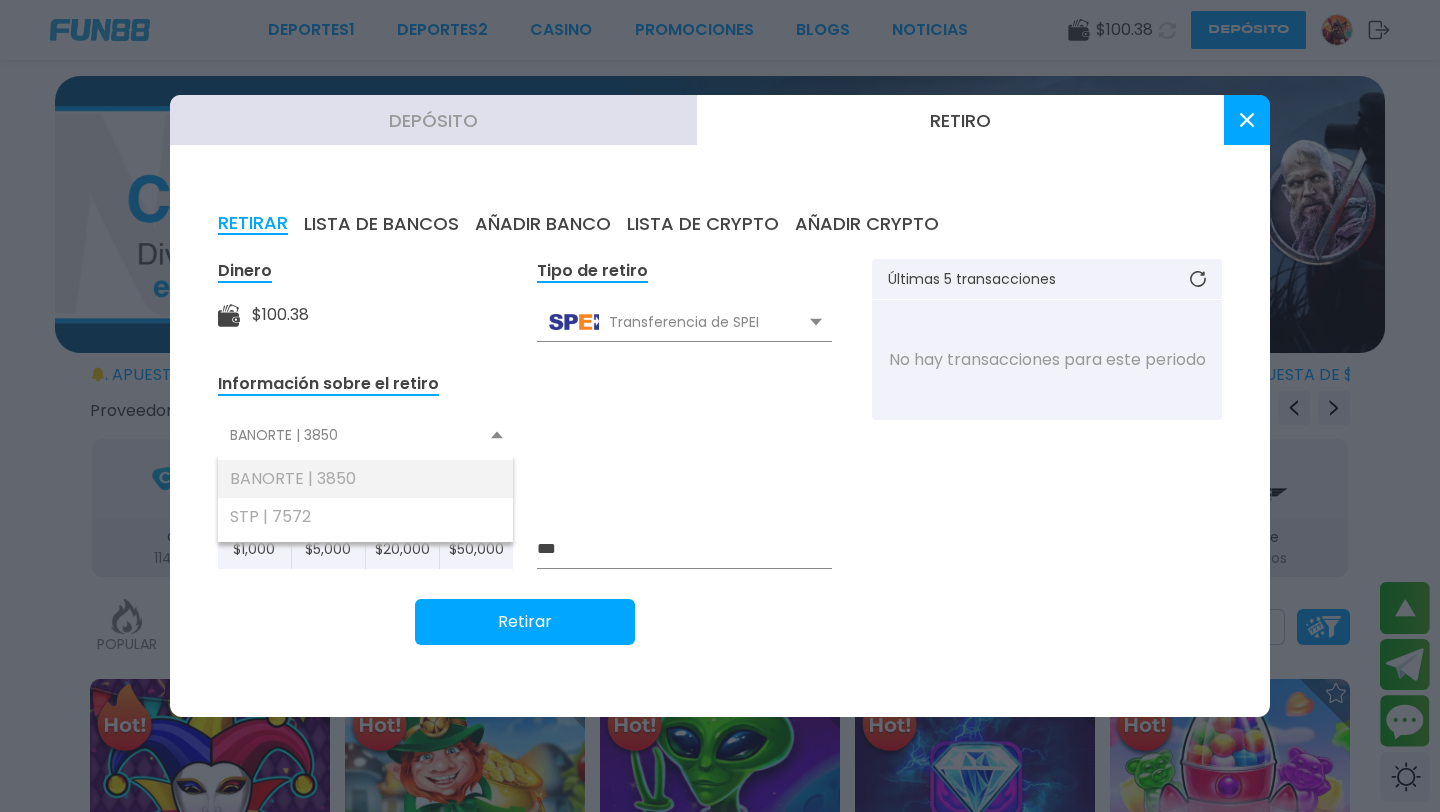 click on "BANORTE | 3850" at bounding box center [365, 479] 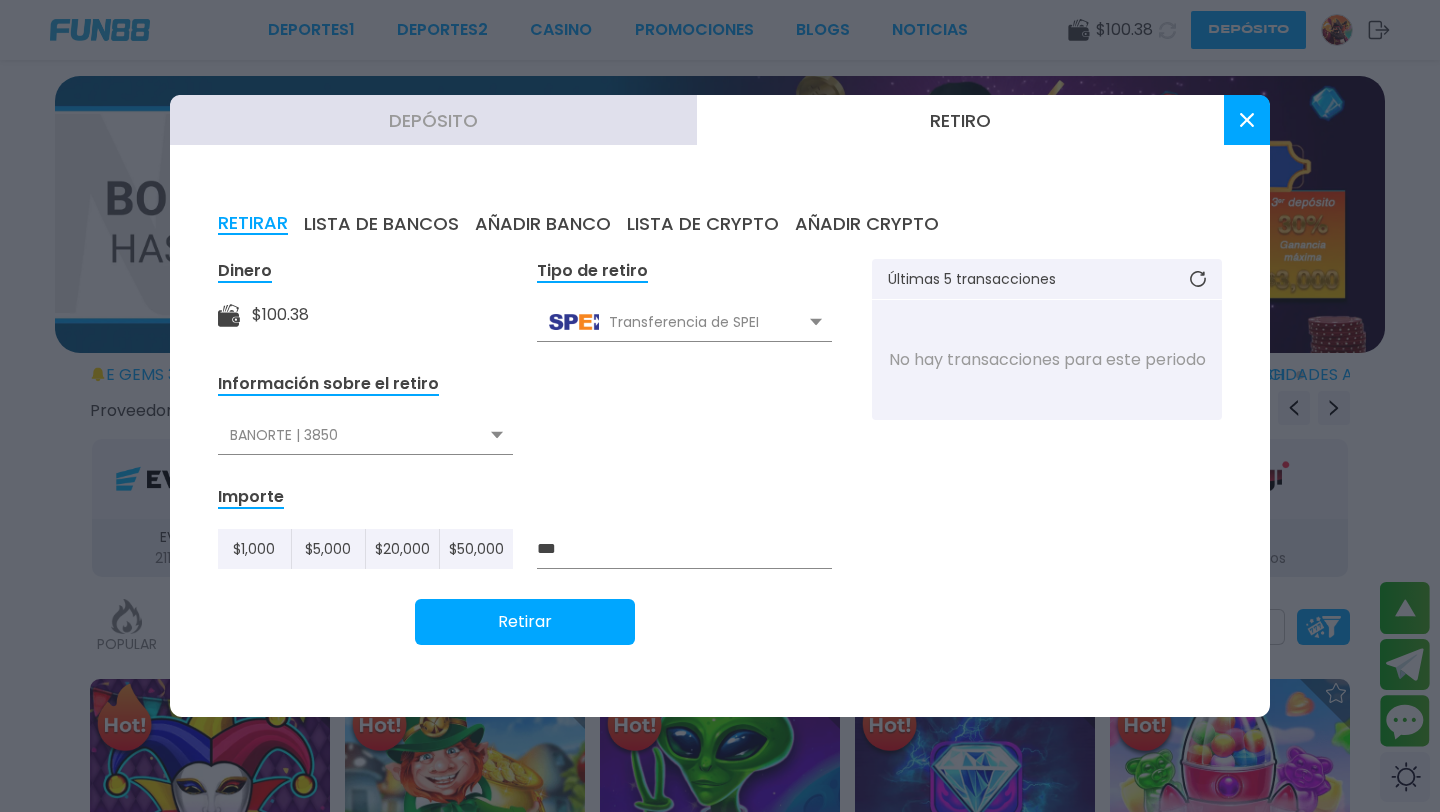 click on "Retirar" at bounding box center (525, 622) 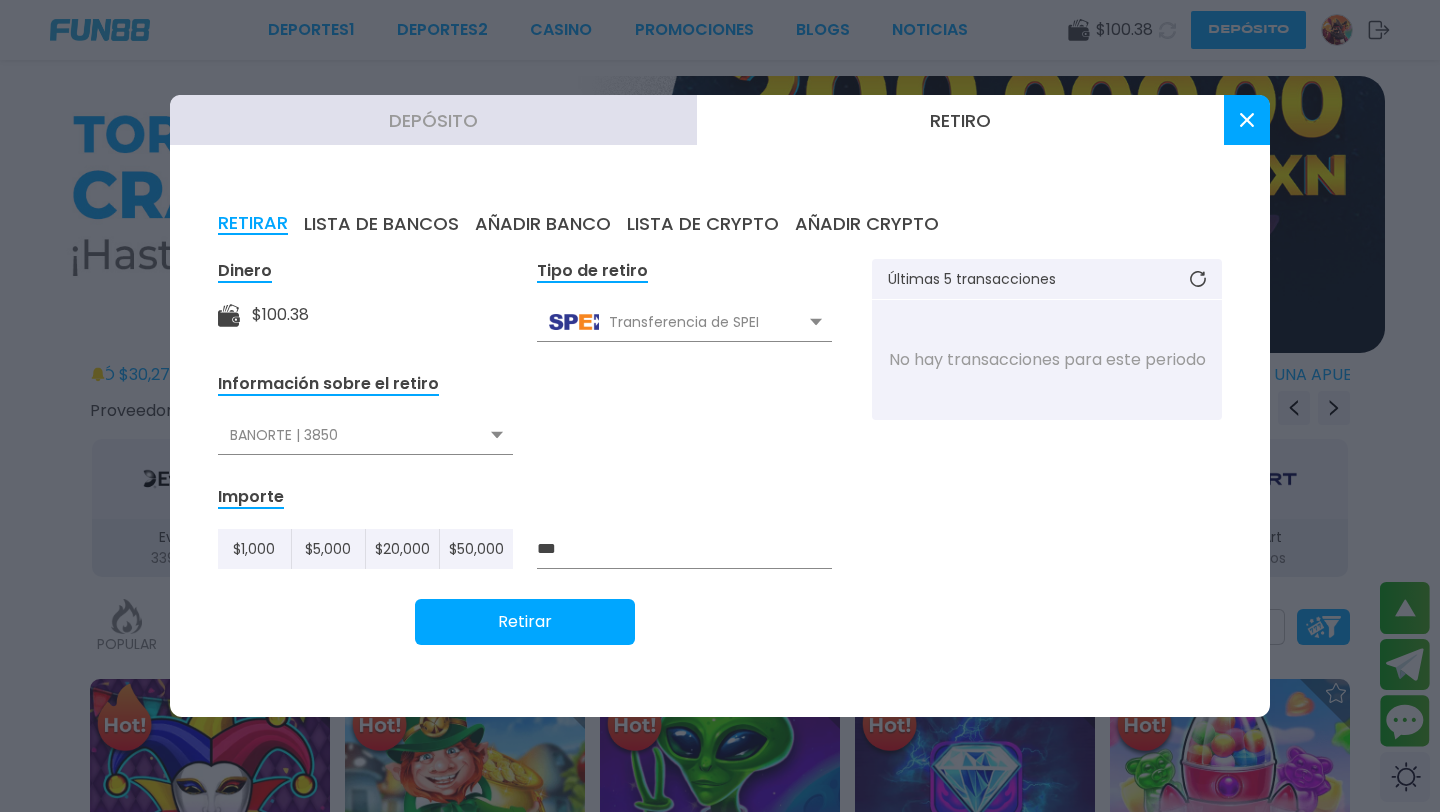 click at bounding box center [720, 406] 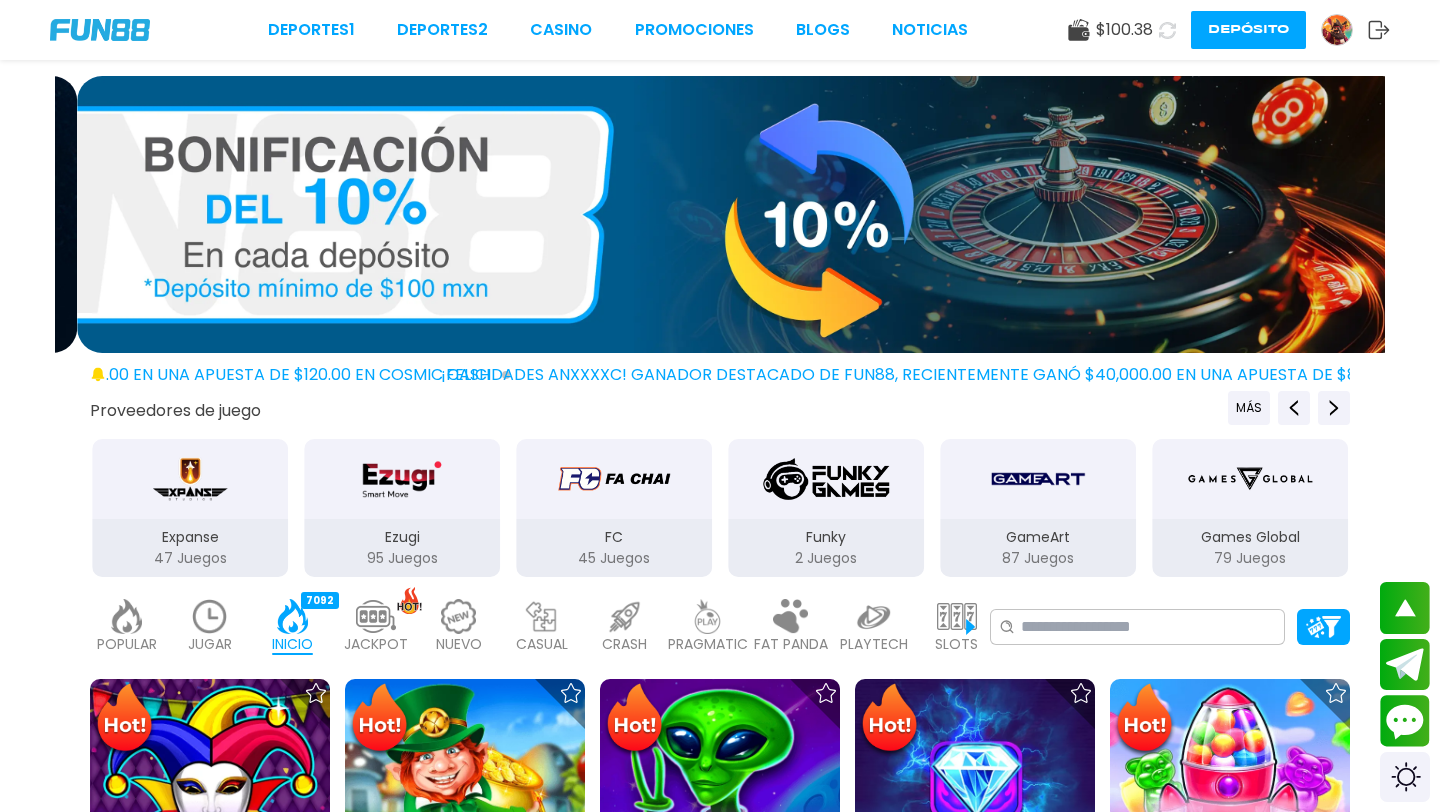 click 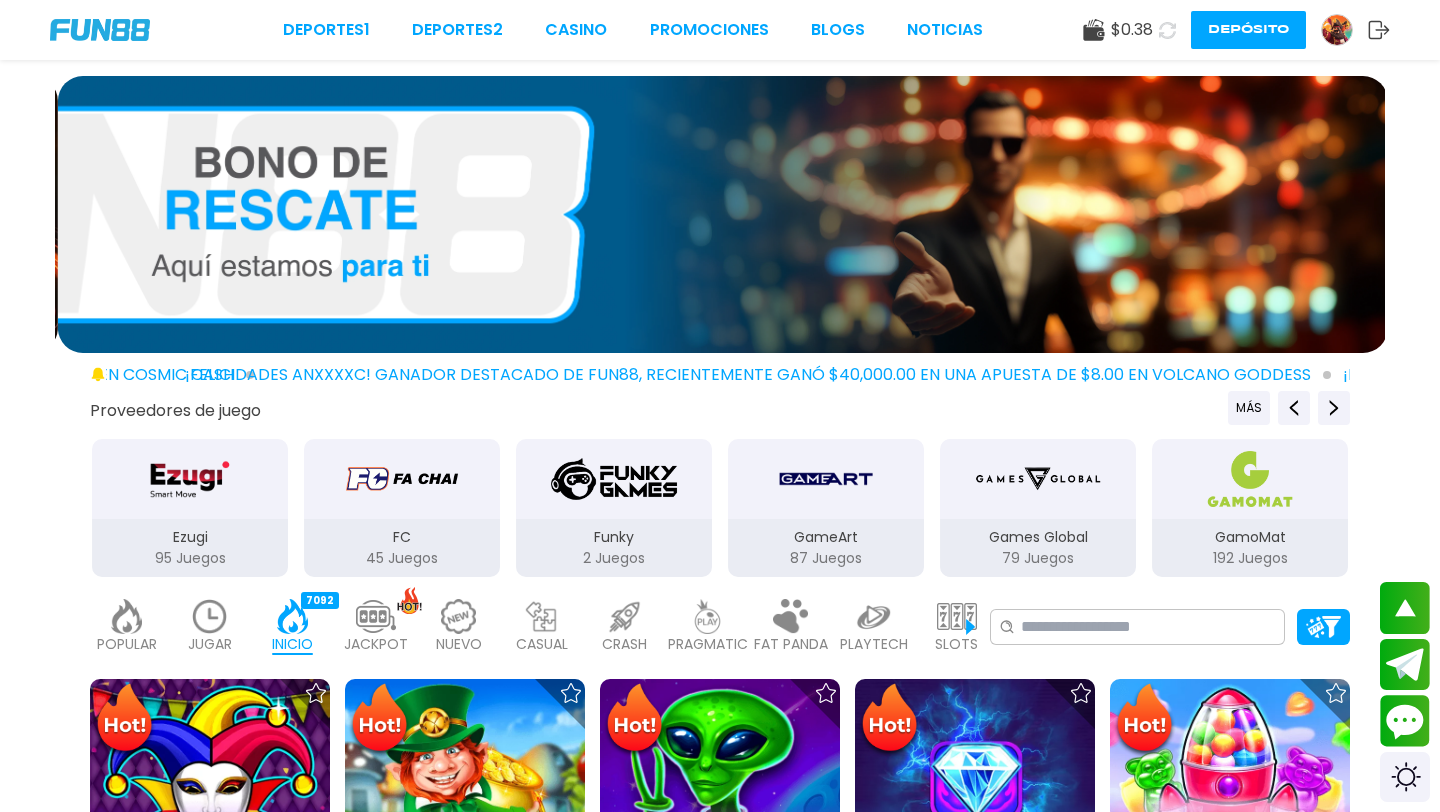click 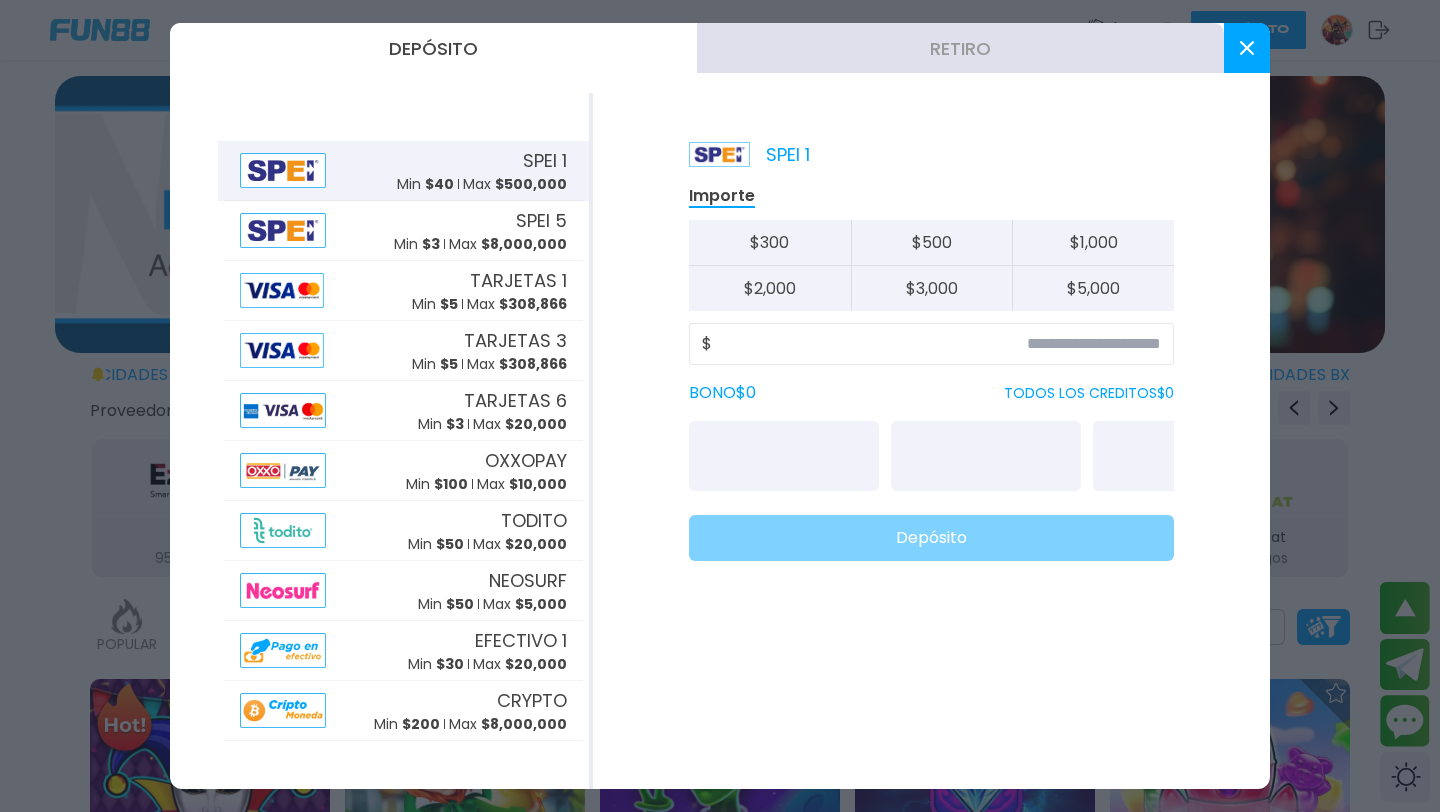 click on "Retiro" at bounding box center (960, 48) 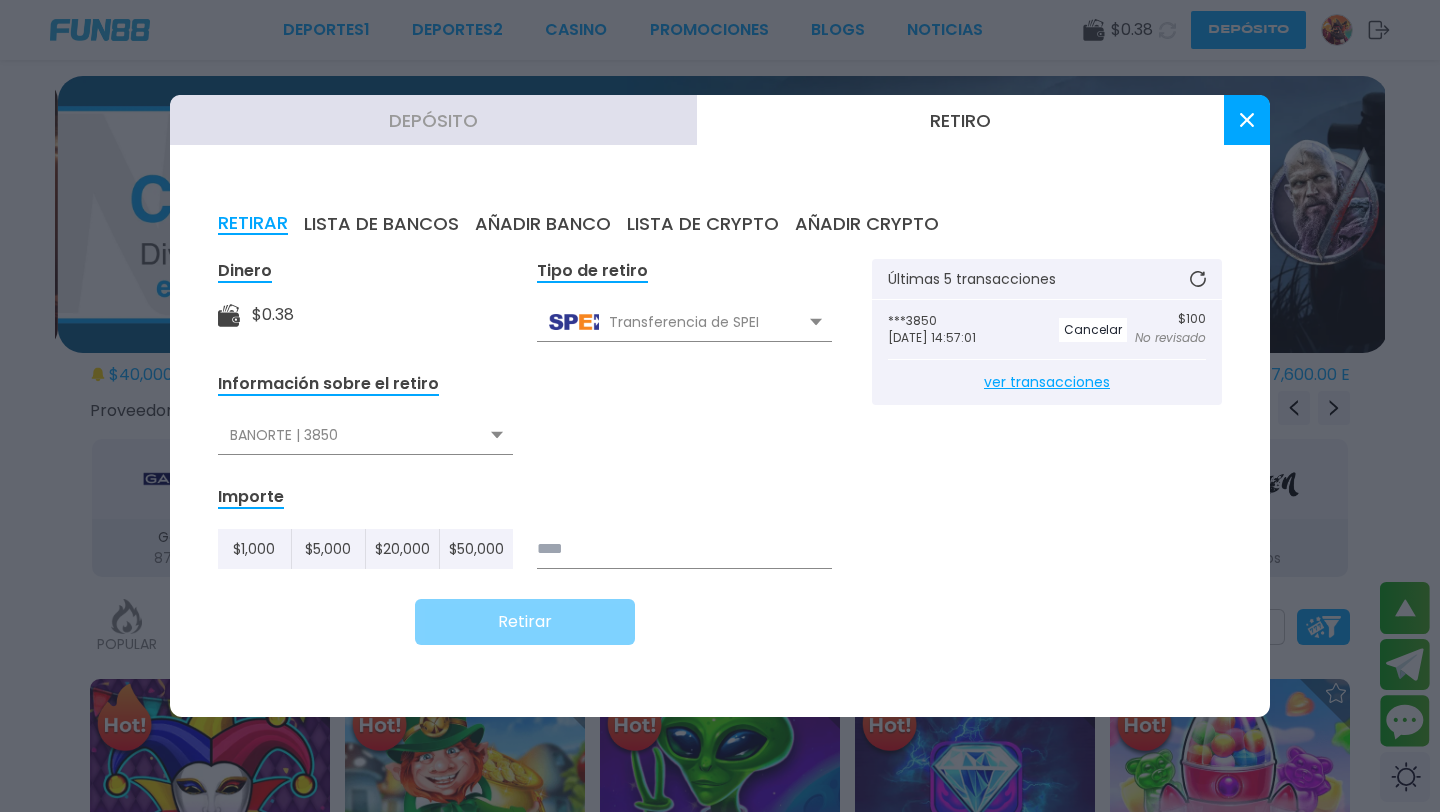 click at bounding box center [1198, 279] 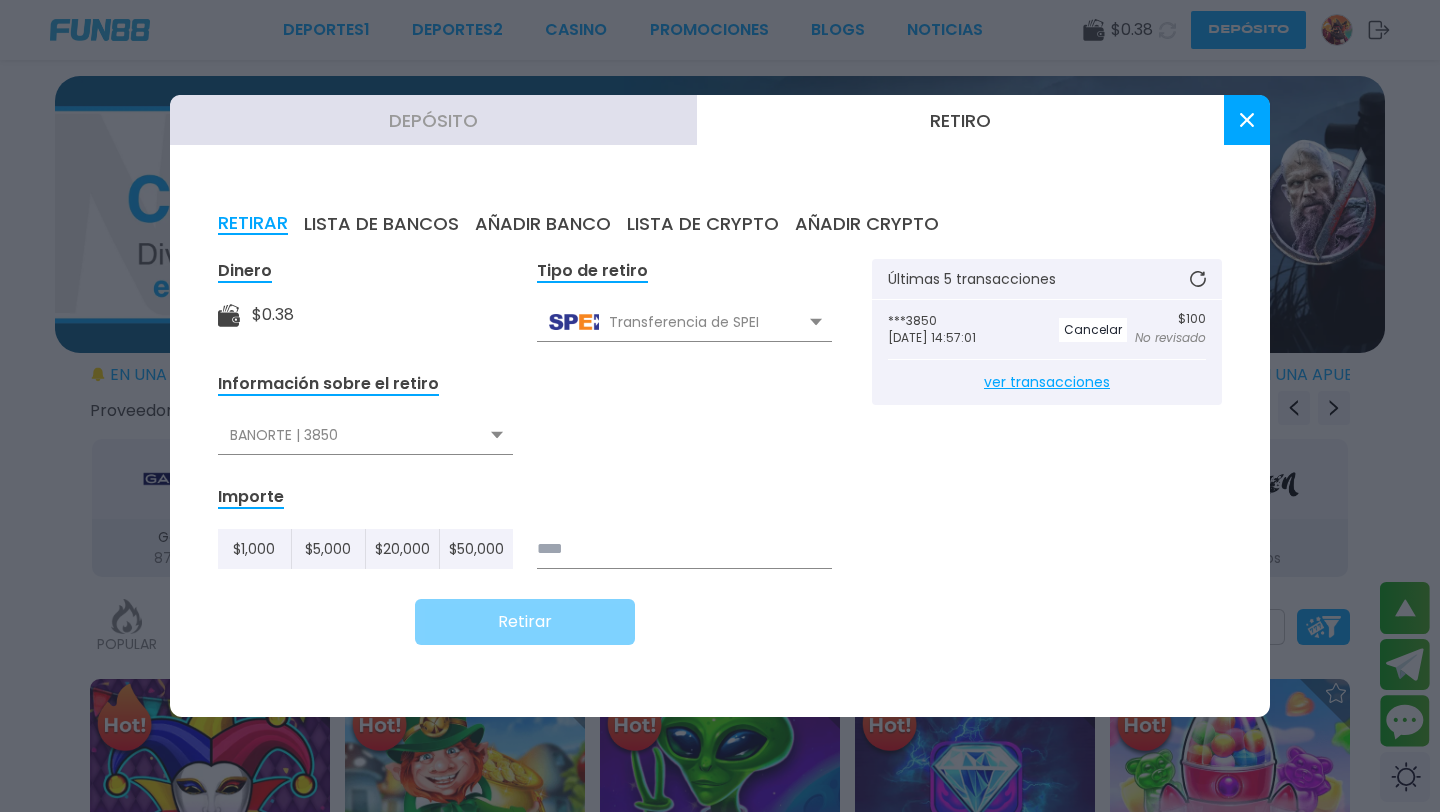 click on "ver transacciones" at bounding box center (1047, 382) 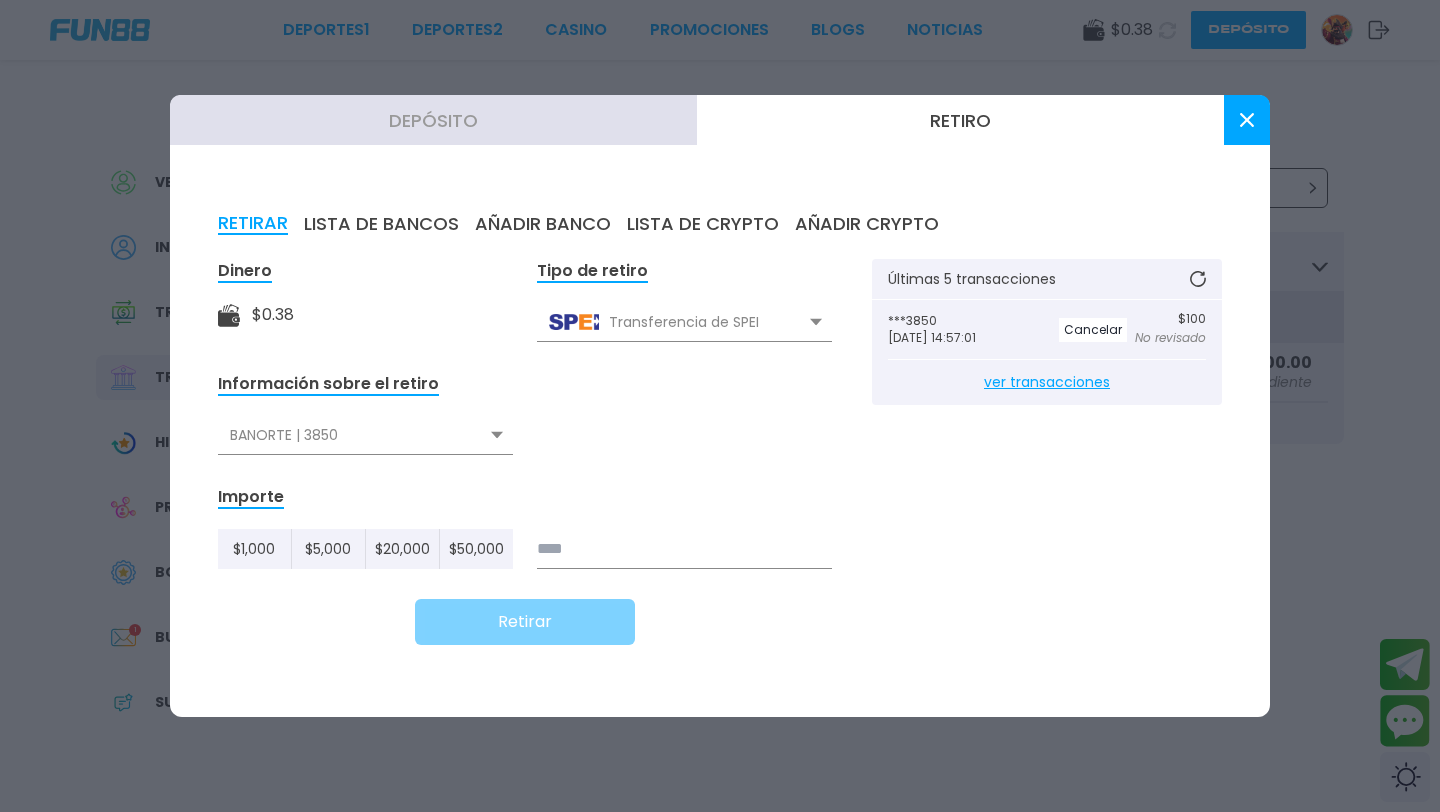 click 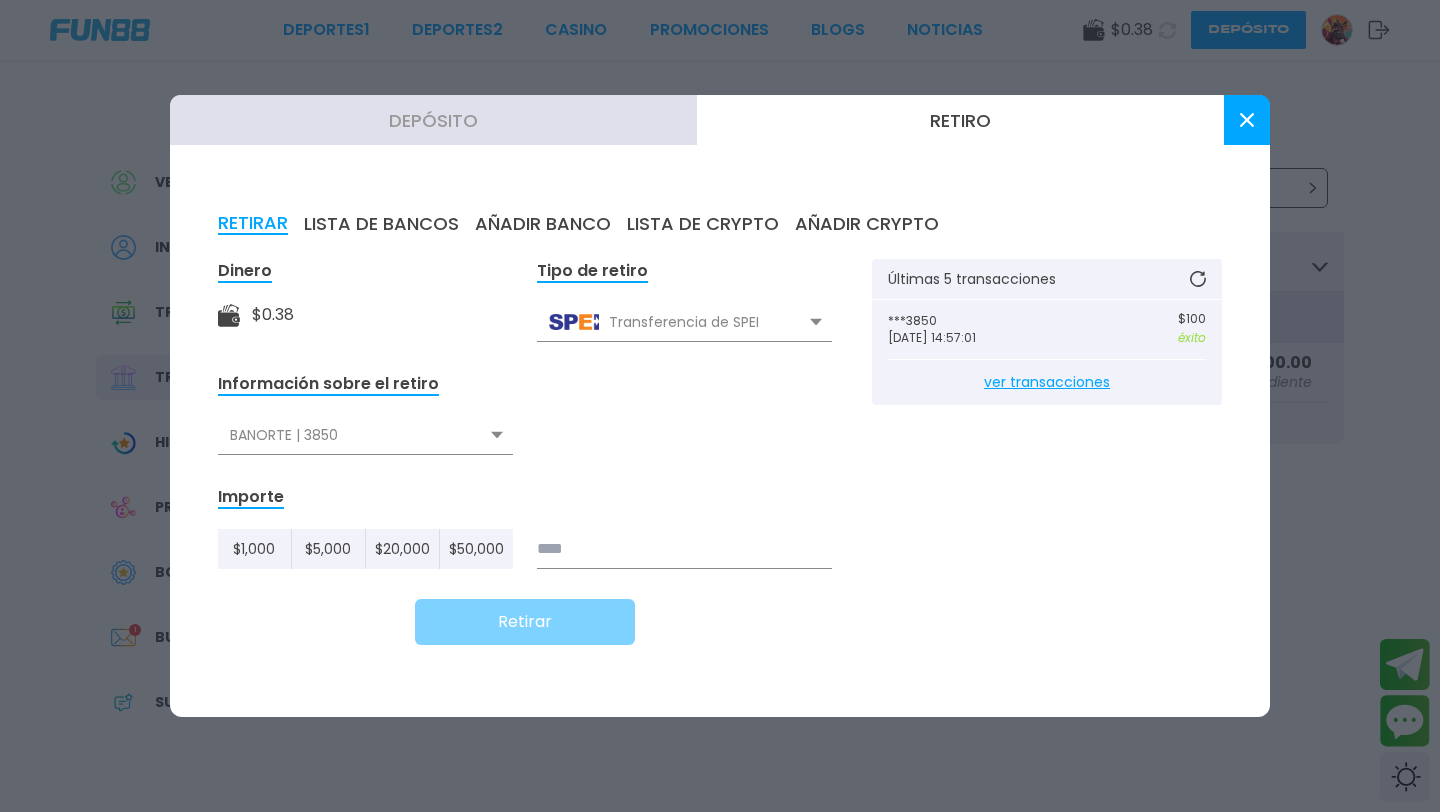 click 